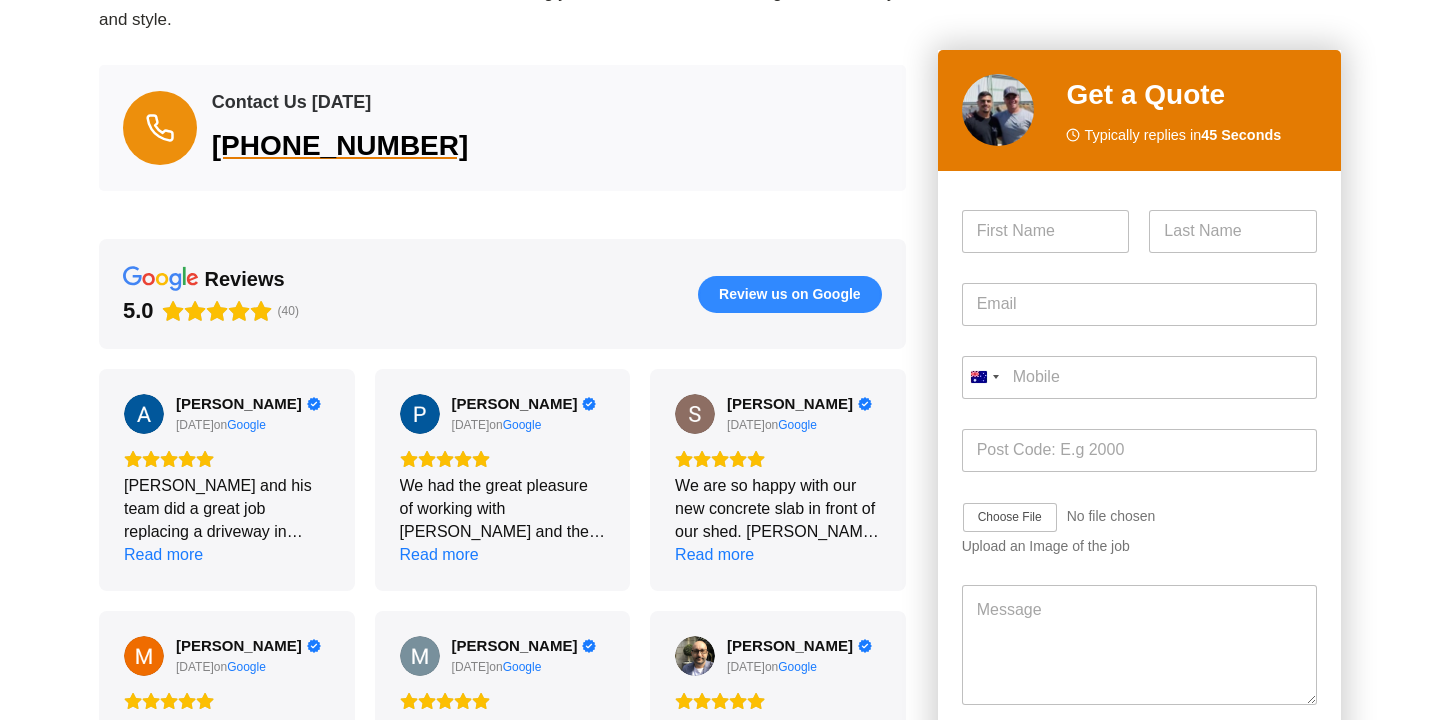 scroll, scrollTop: 2249, scrollLeft: 0, axis: vertical 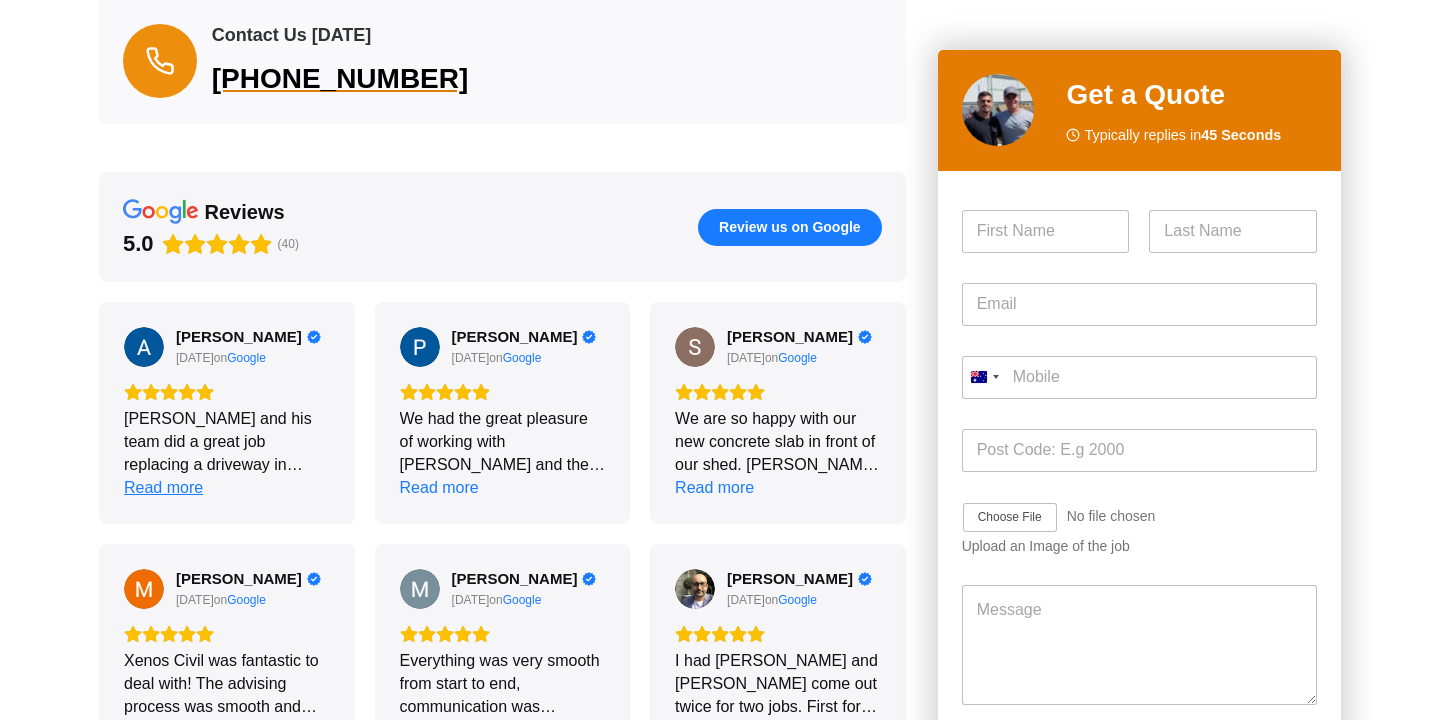 click on "Read more" at bounding box center [163, 487] 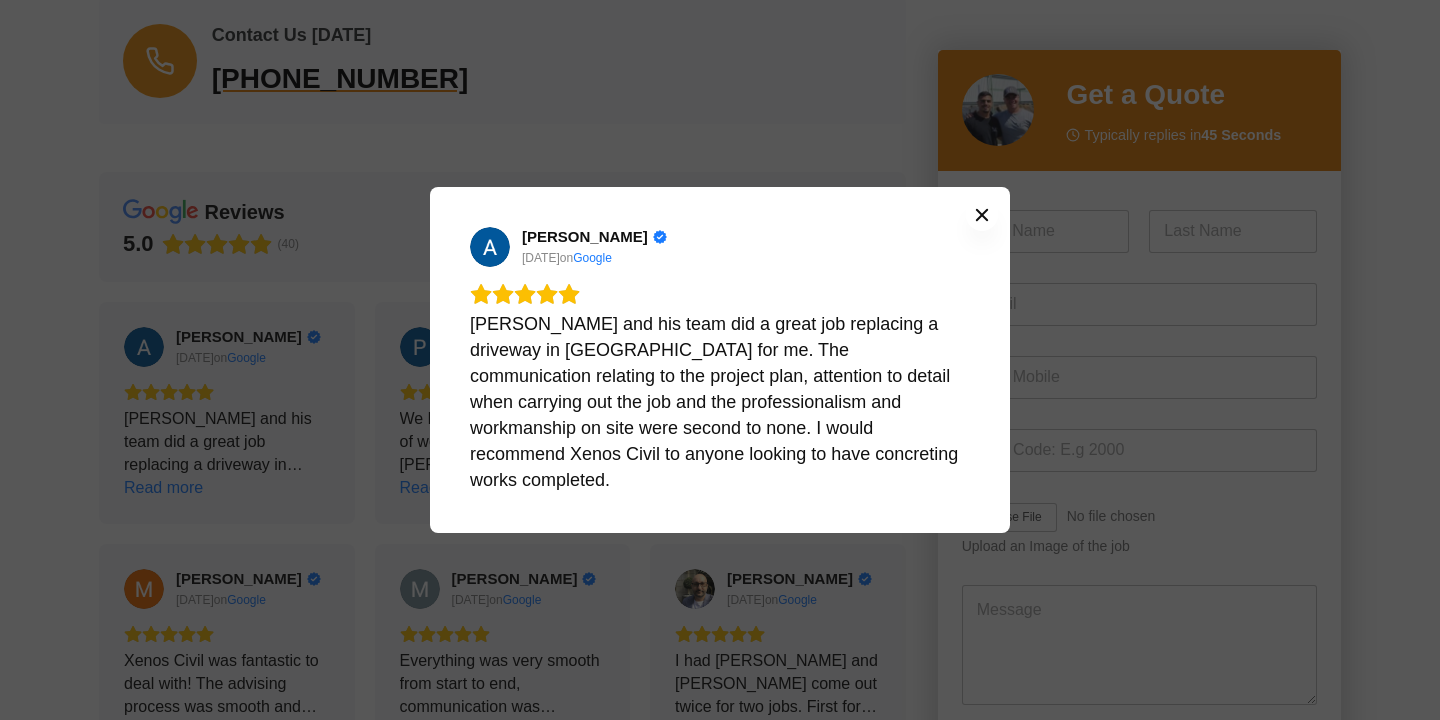 click 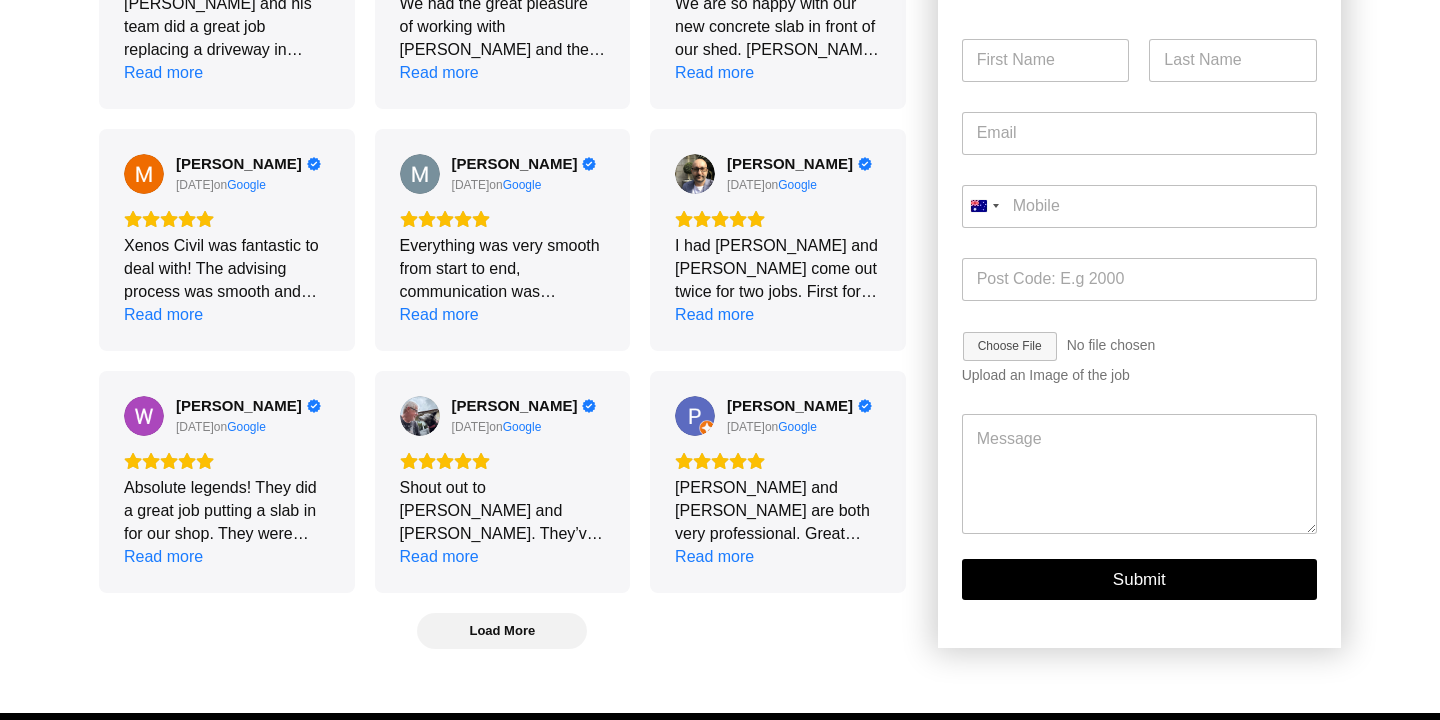 scroll, scrollTop: 2654, scrollLeft: 0, axis: vertical 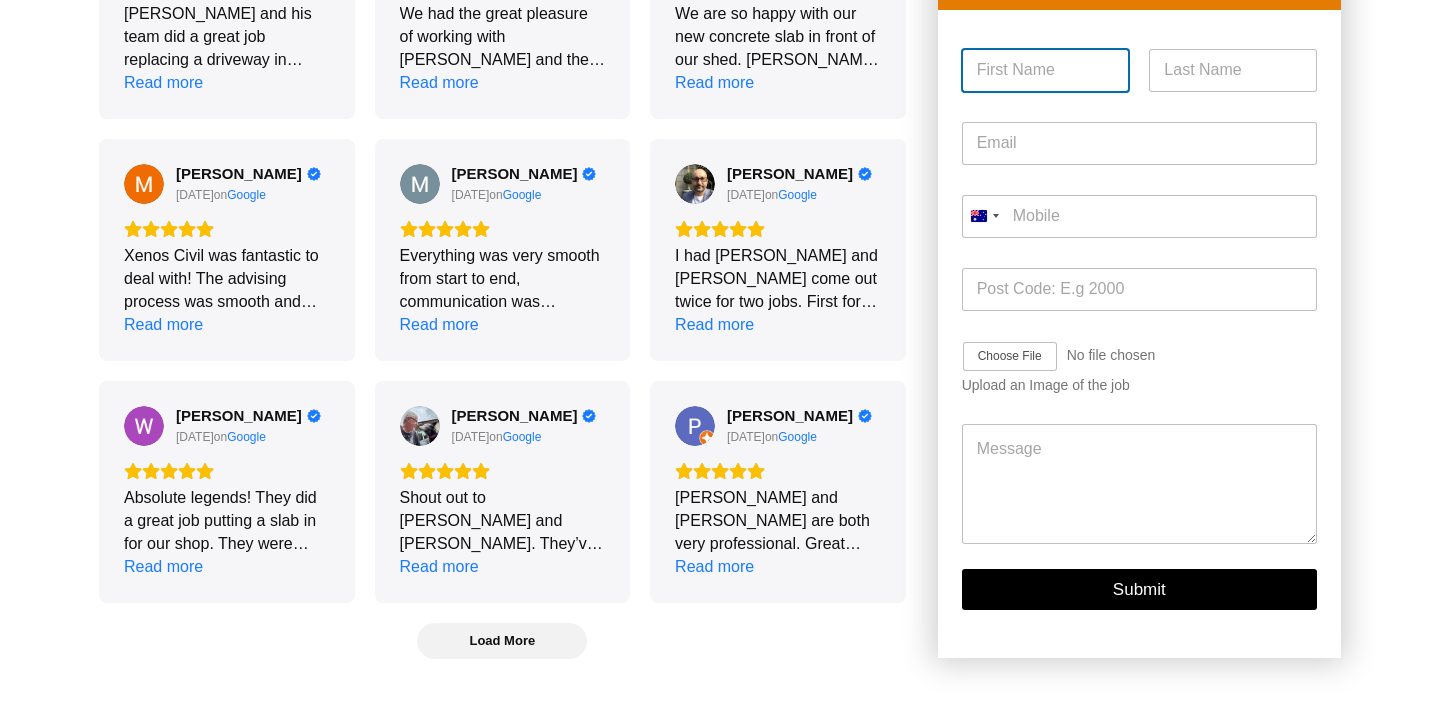 click on "First" at bounding box center (1046, 70) 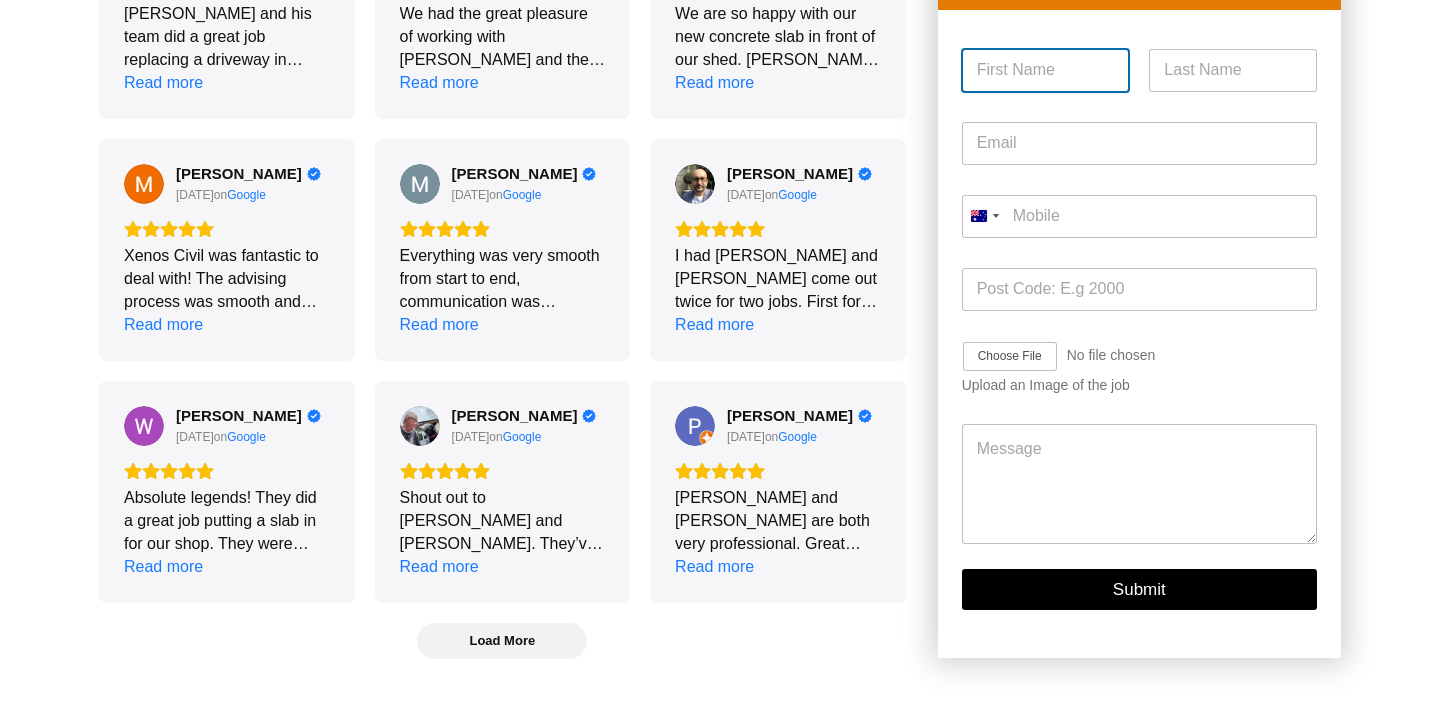 type on "[PERSON_NAME]" 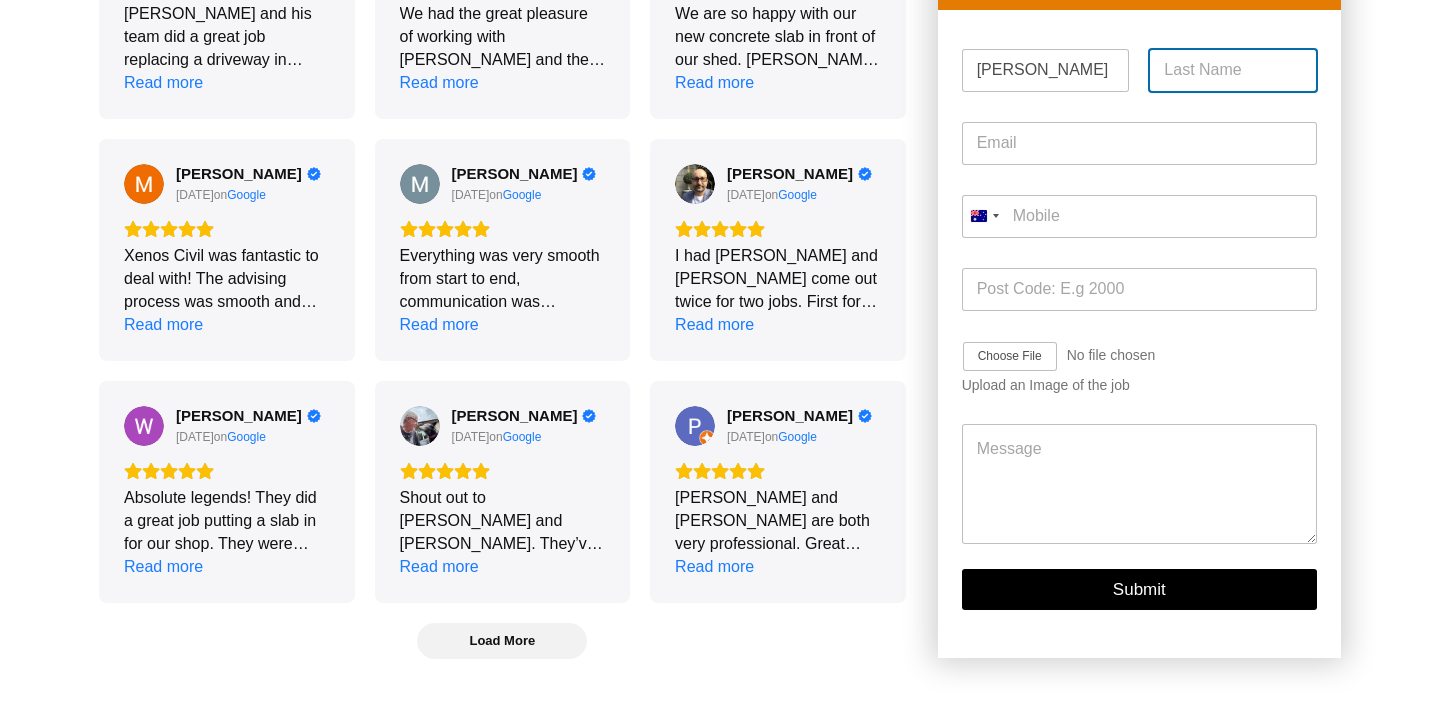 type on "Revell" 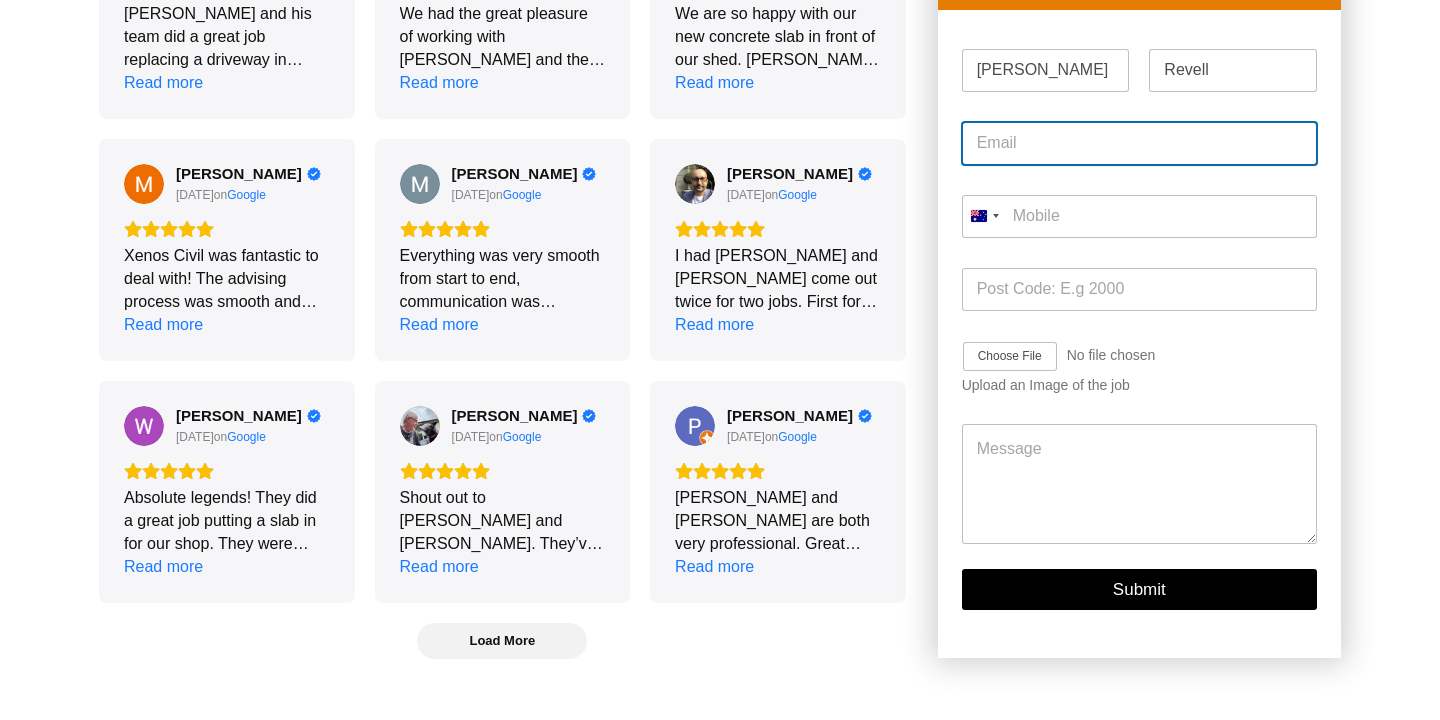 type on "[EMAIL_ADDRESS][DOMAIN_NAME]" 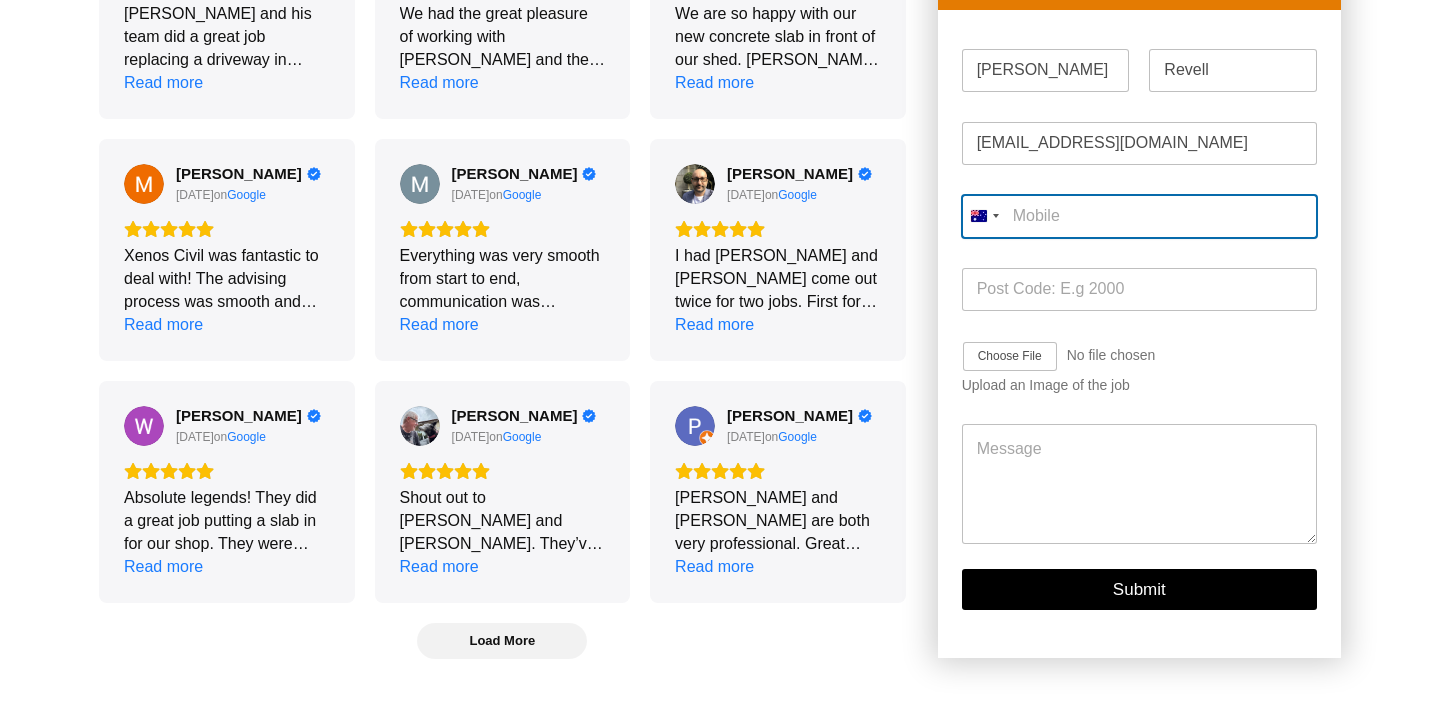 type on "[PHONE_NUMBER]" 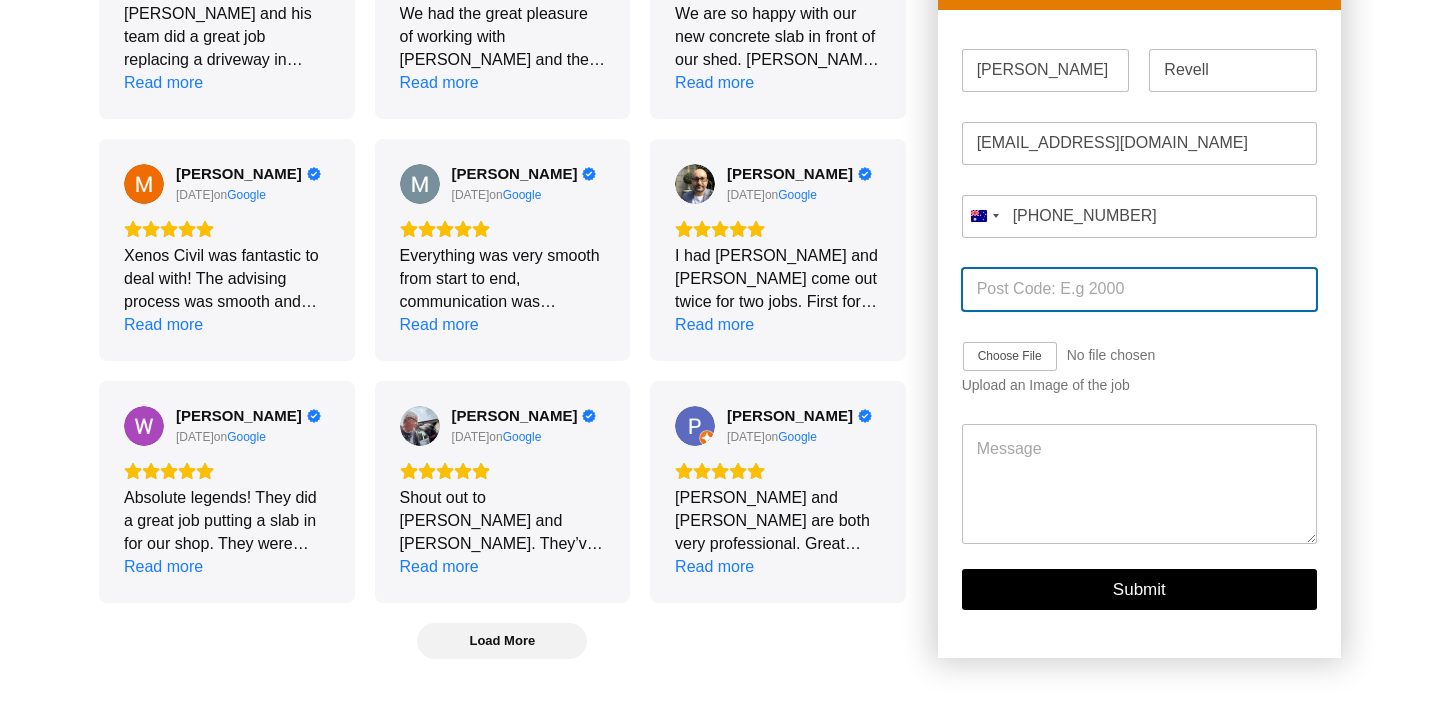 type on "2049" 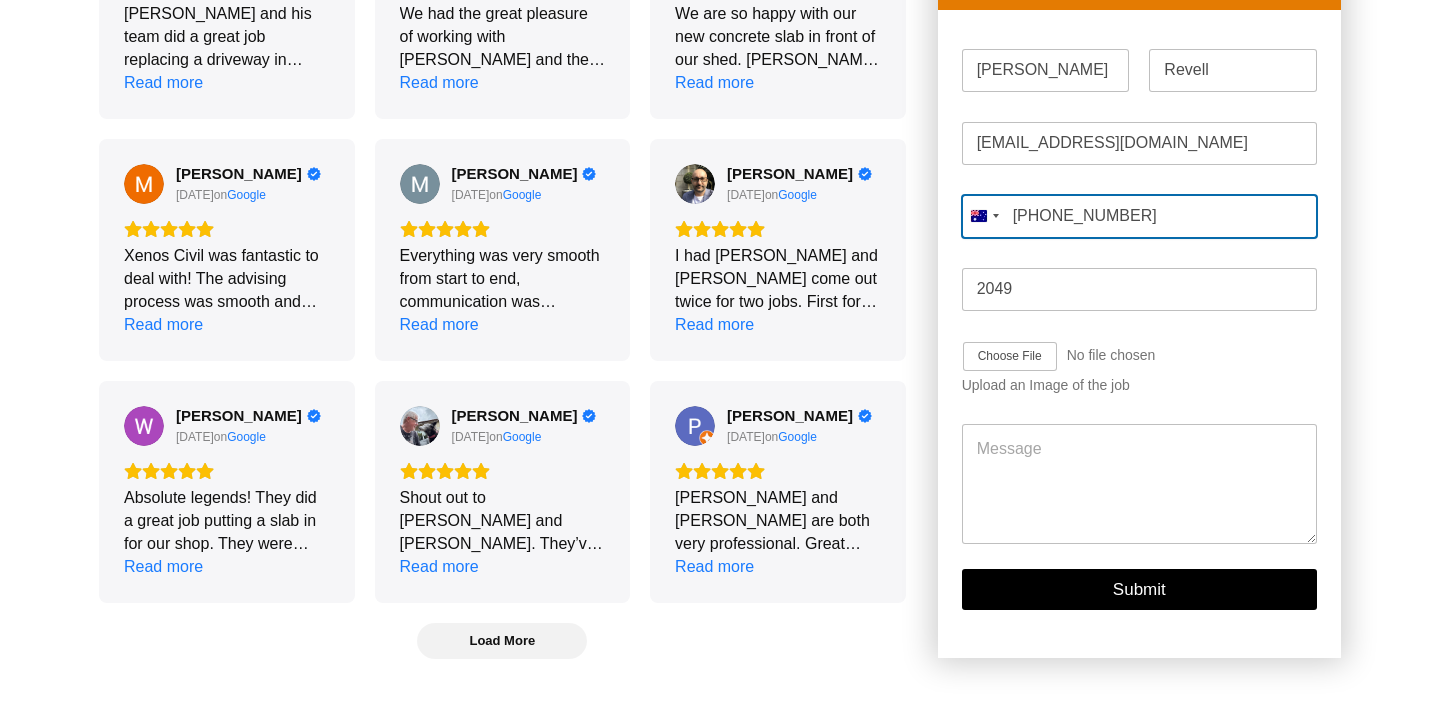 click on "[PHONE_NUMBER]" at bounding box center [1139, 216] 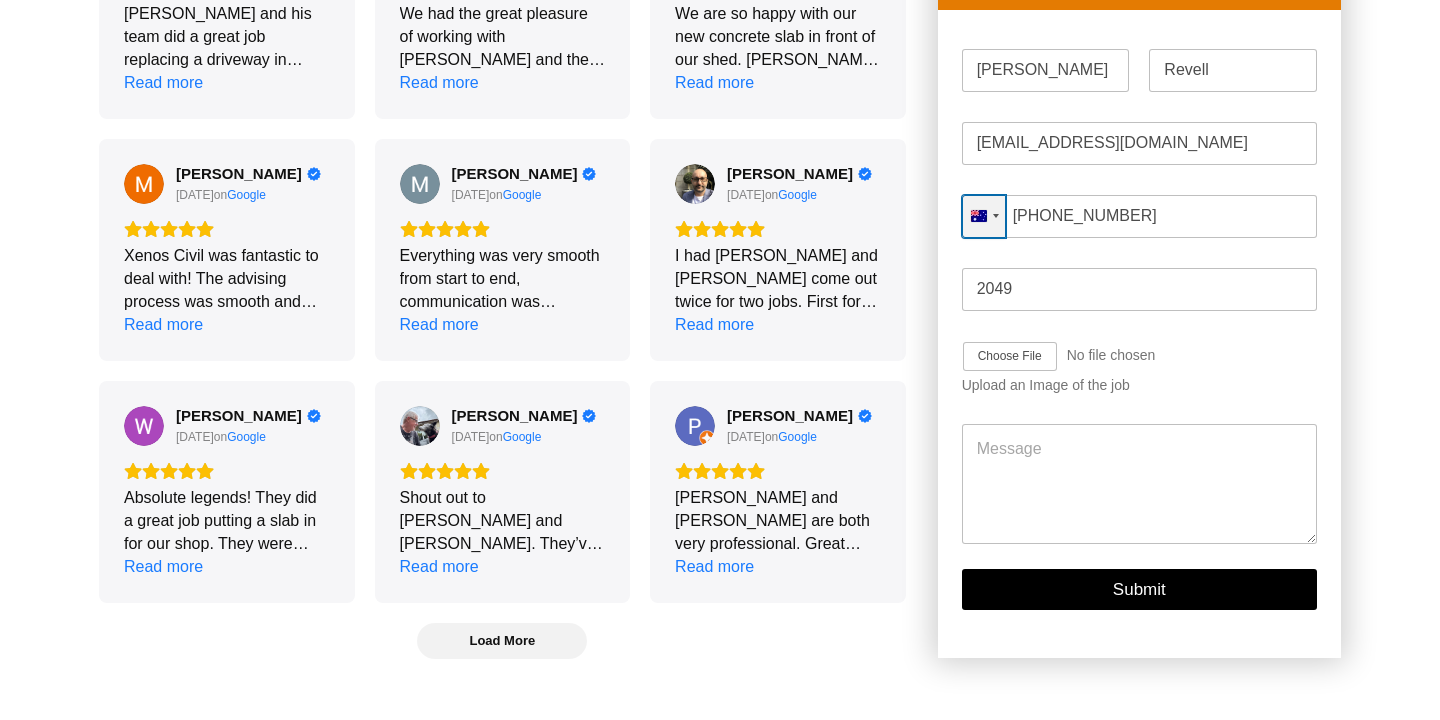 click on "[GEOGRAPHIC_DATA] +61" at bounding box center [984, 216] 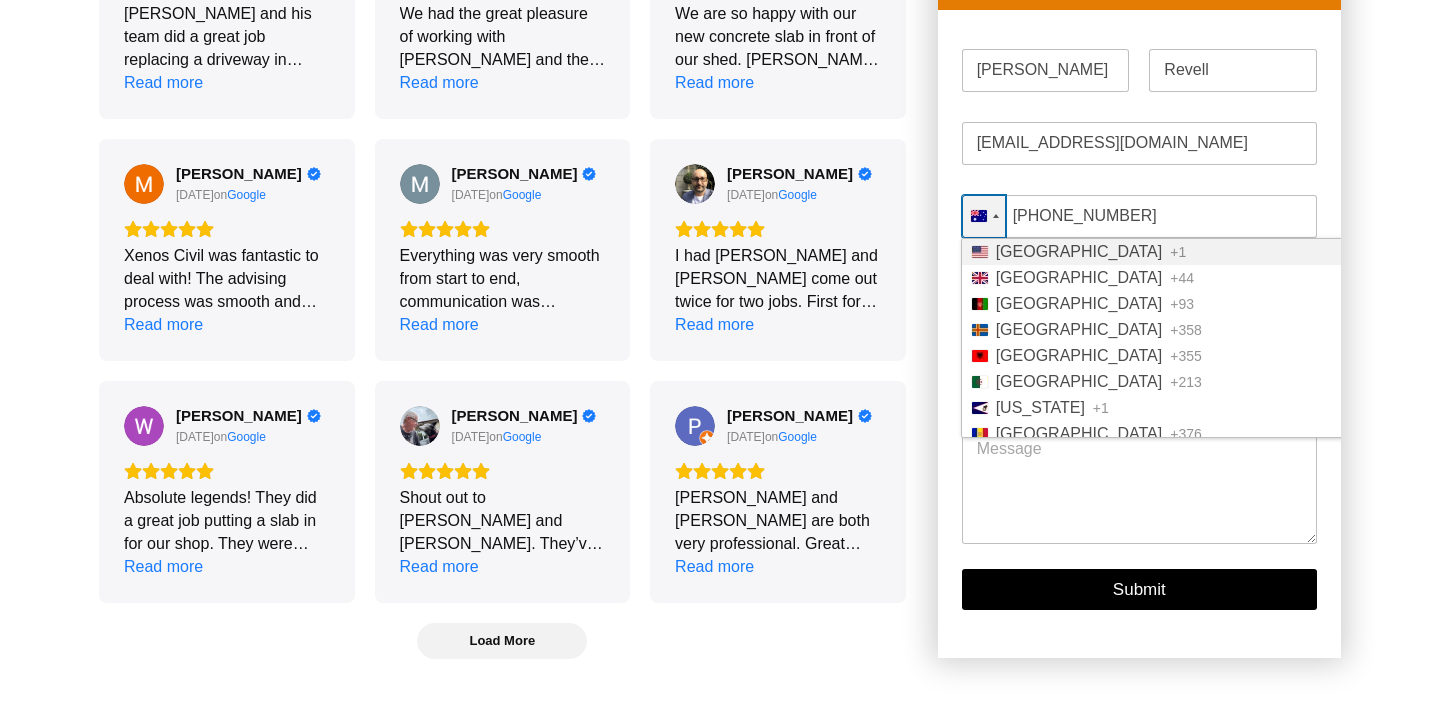 click on "[GEOGRAPHIC_DATA] +61" at bounding box center [984, 216] 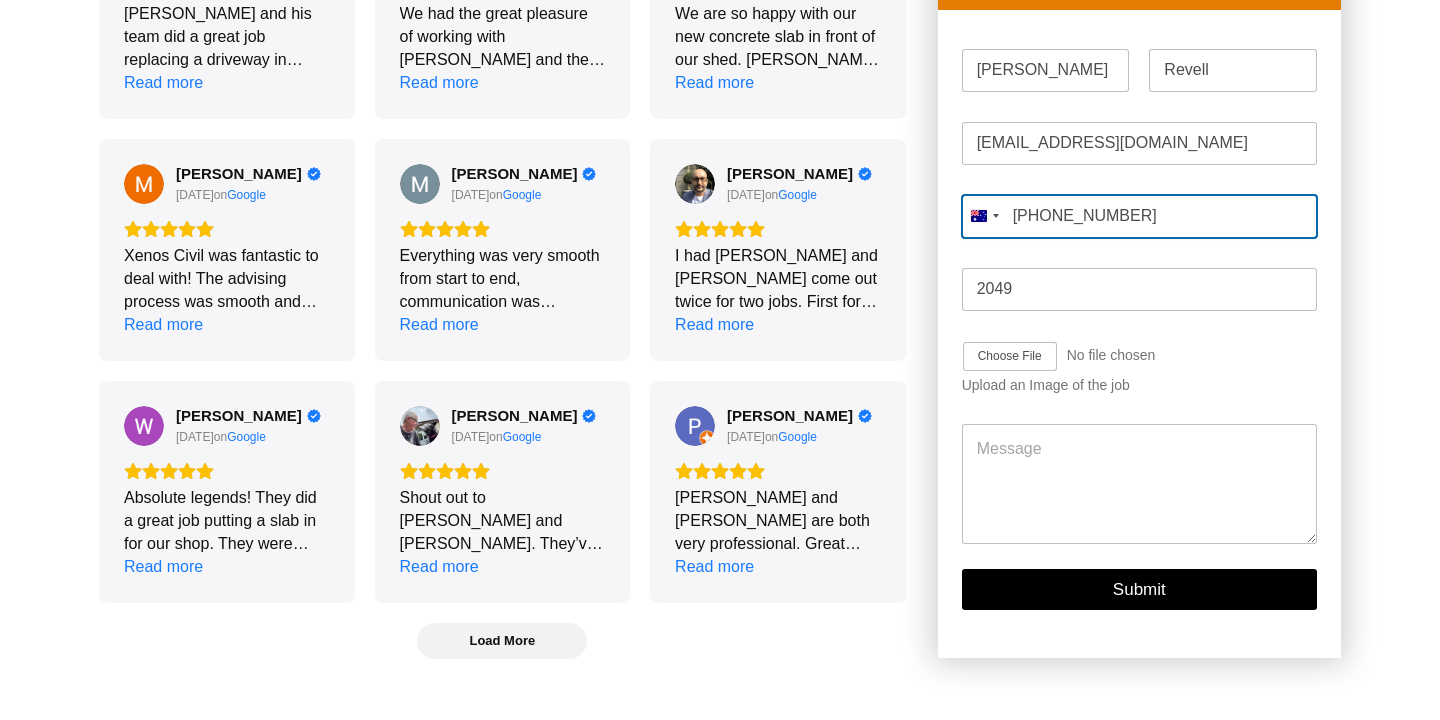 click on "[PHONE_NUMBER]" at bounding box center [1139, 216] 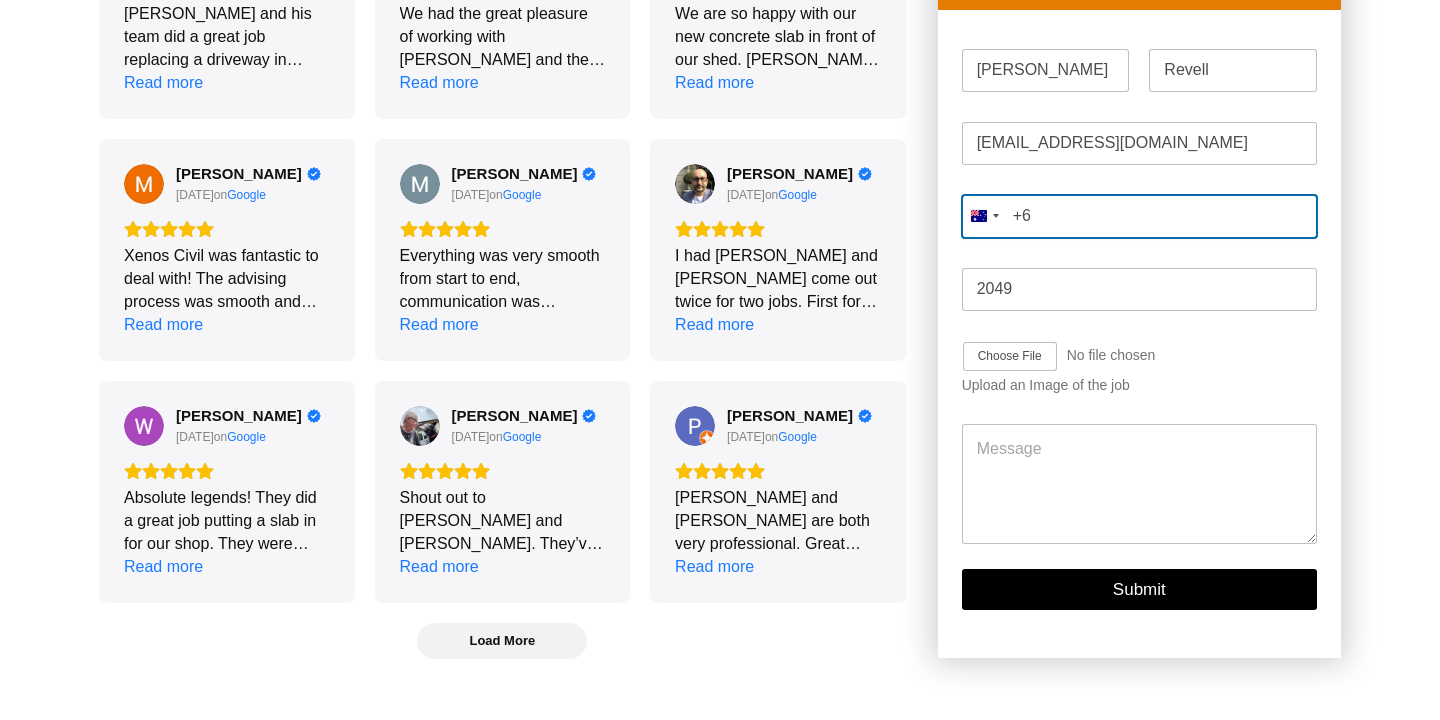 type on "+" 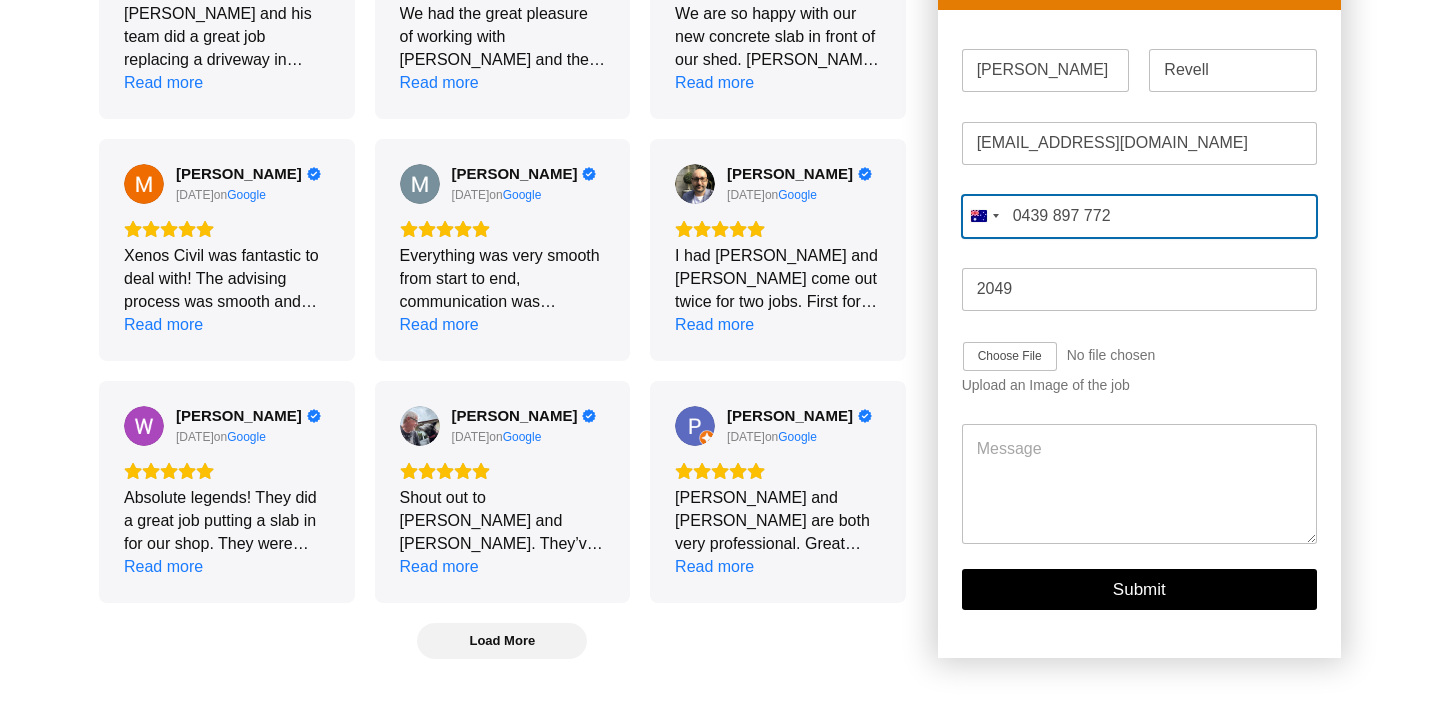 type on "0439 897 772" 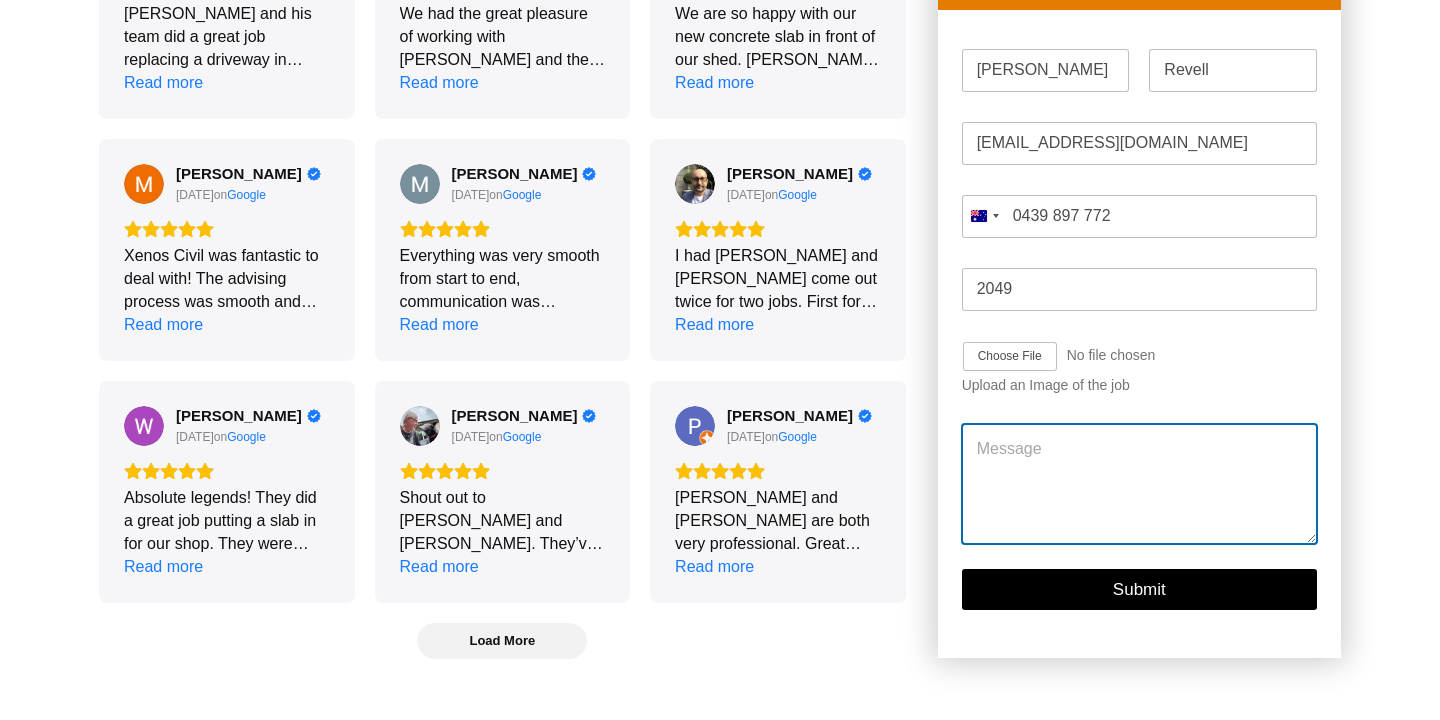 click on "Message" at bounding box center (1139, 484) 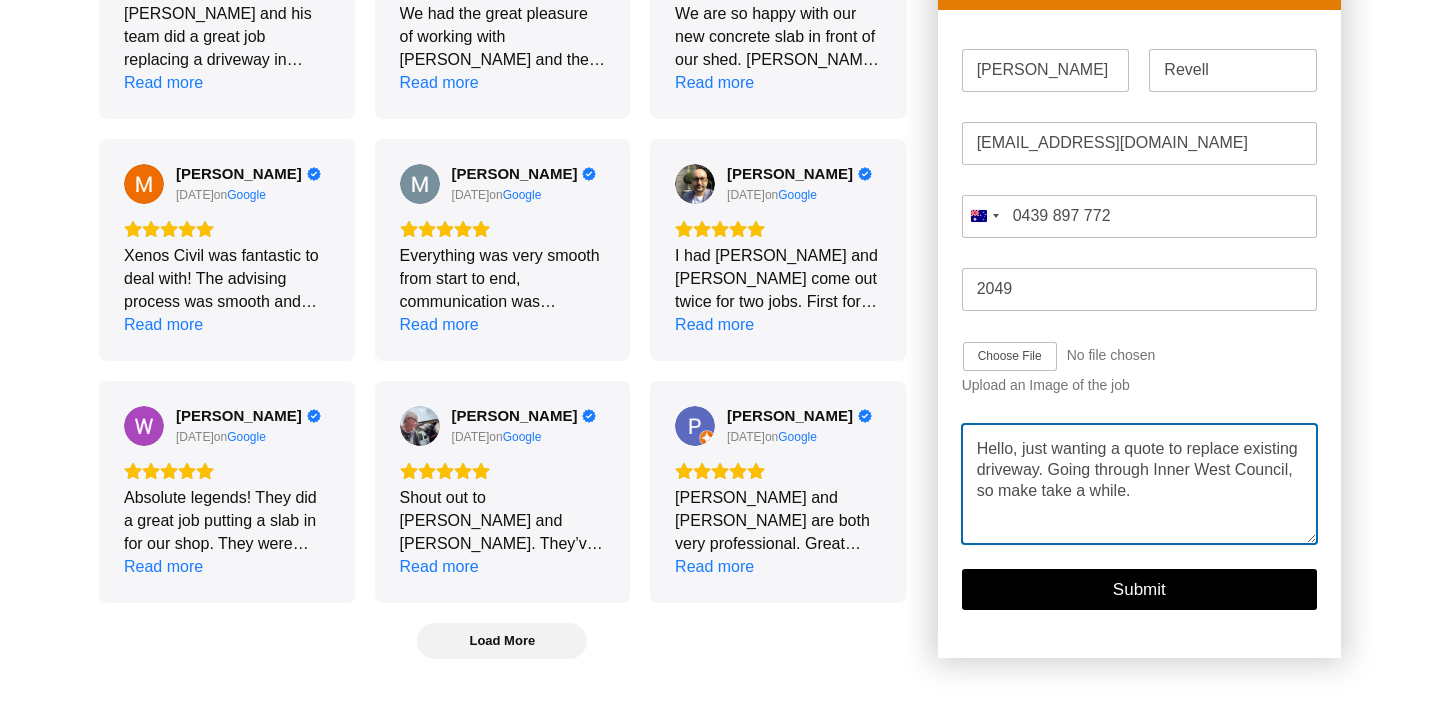 click on "Hello, just wanting a quote to replace existing driveway. Going through Inner West Council, so make take a while." at bounding box center (1139, 484) 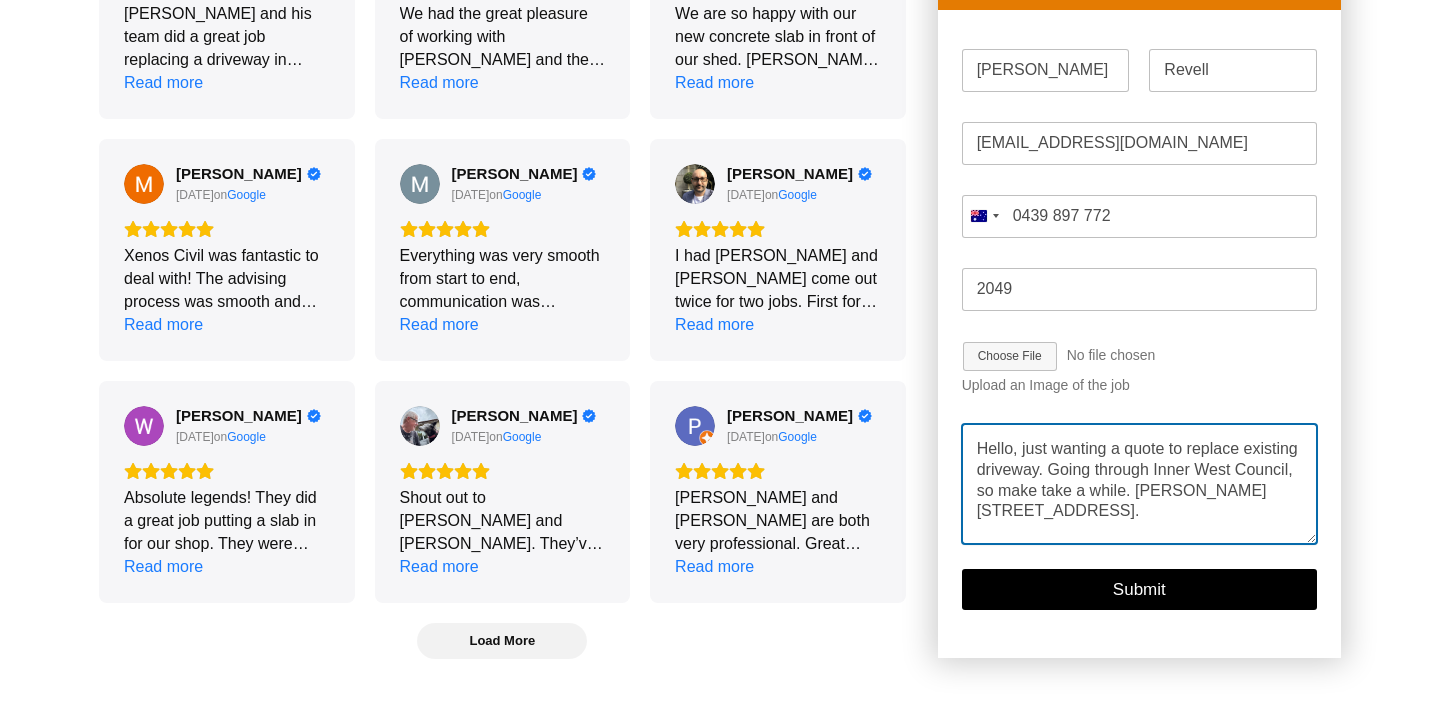 type on "Hello, just wanting a quote to replace existing driveway. Going through Inner West Council, so make take a while. Adrian 18 York Crescent Petersham." 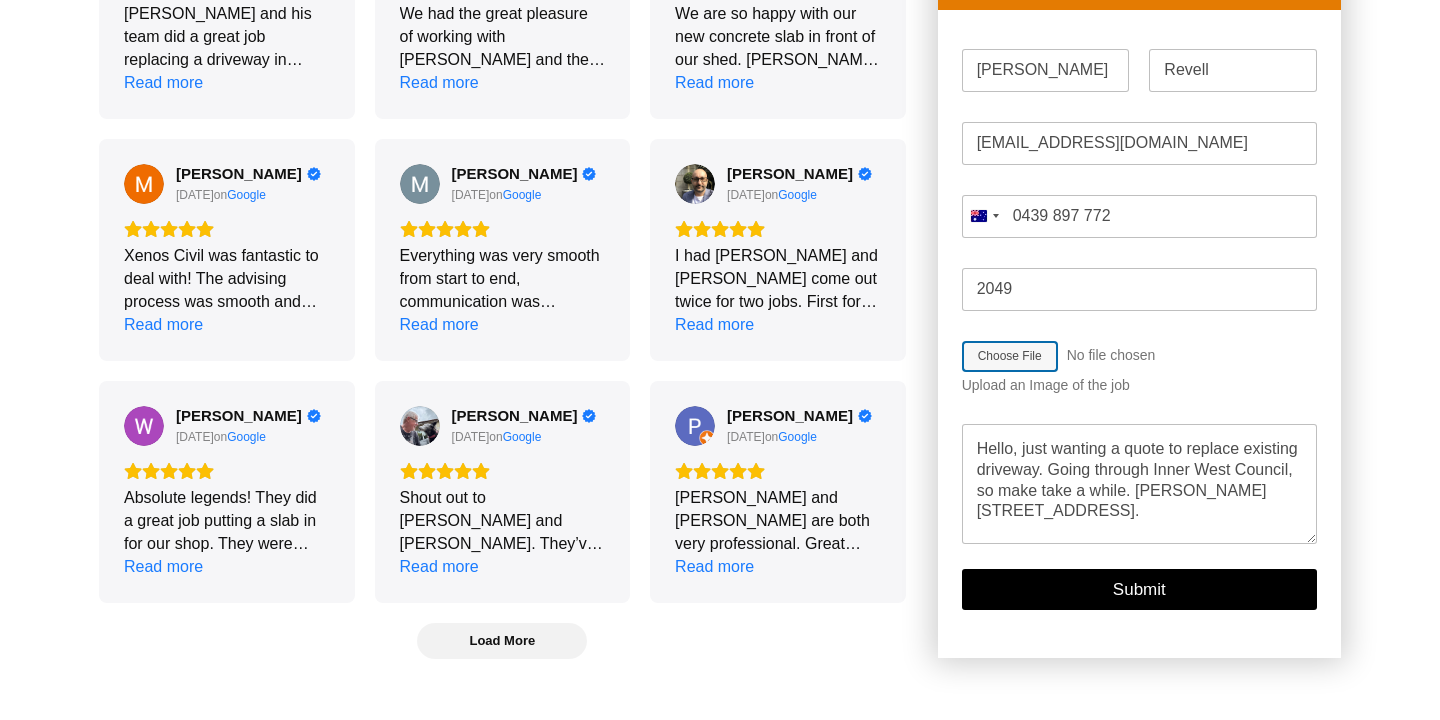 click on "Job Image Upload" at bounding box center (1068, 357) 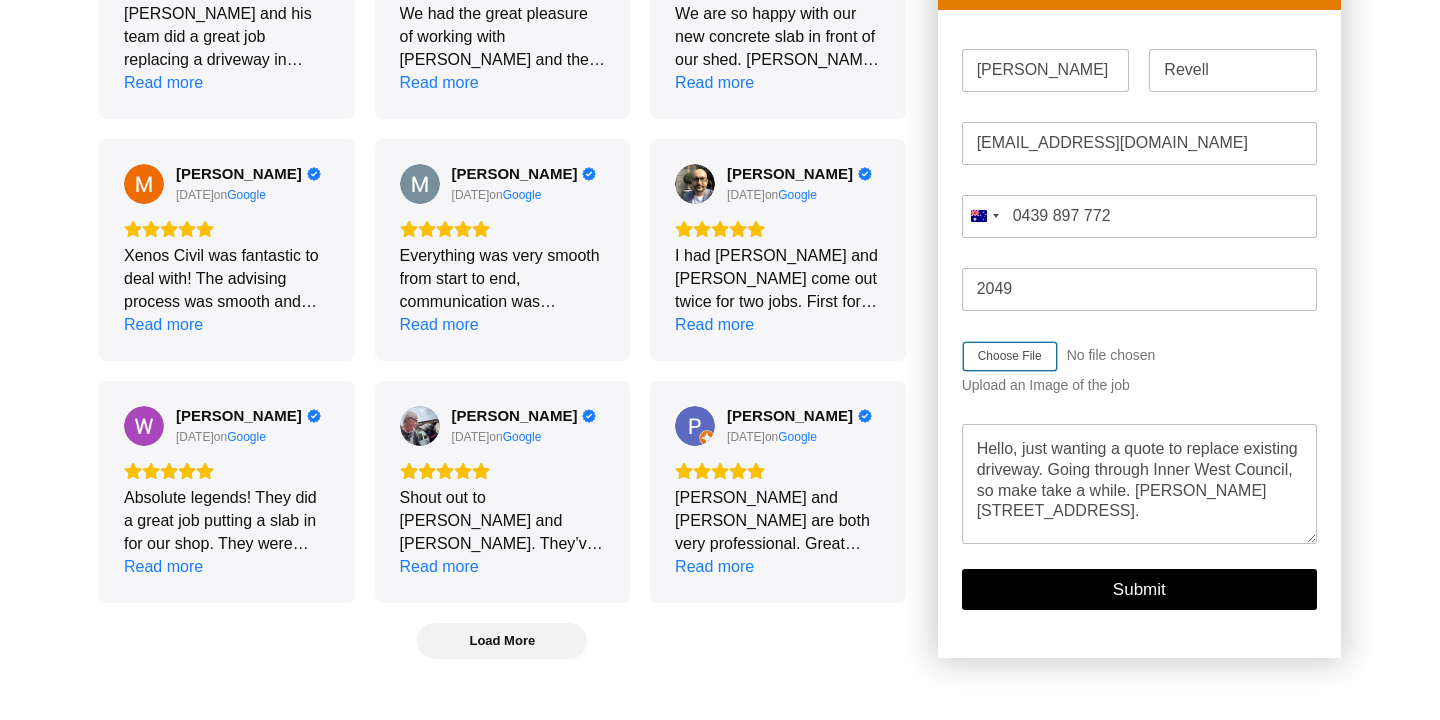 type on "C:\fakepath\Driveway1.jpeg" 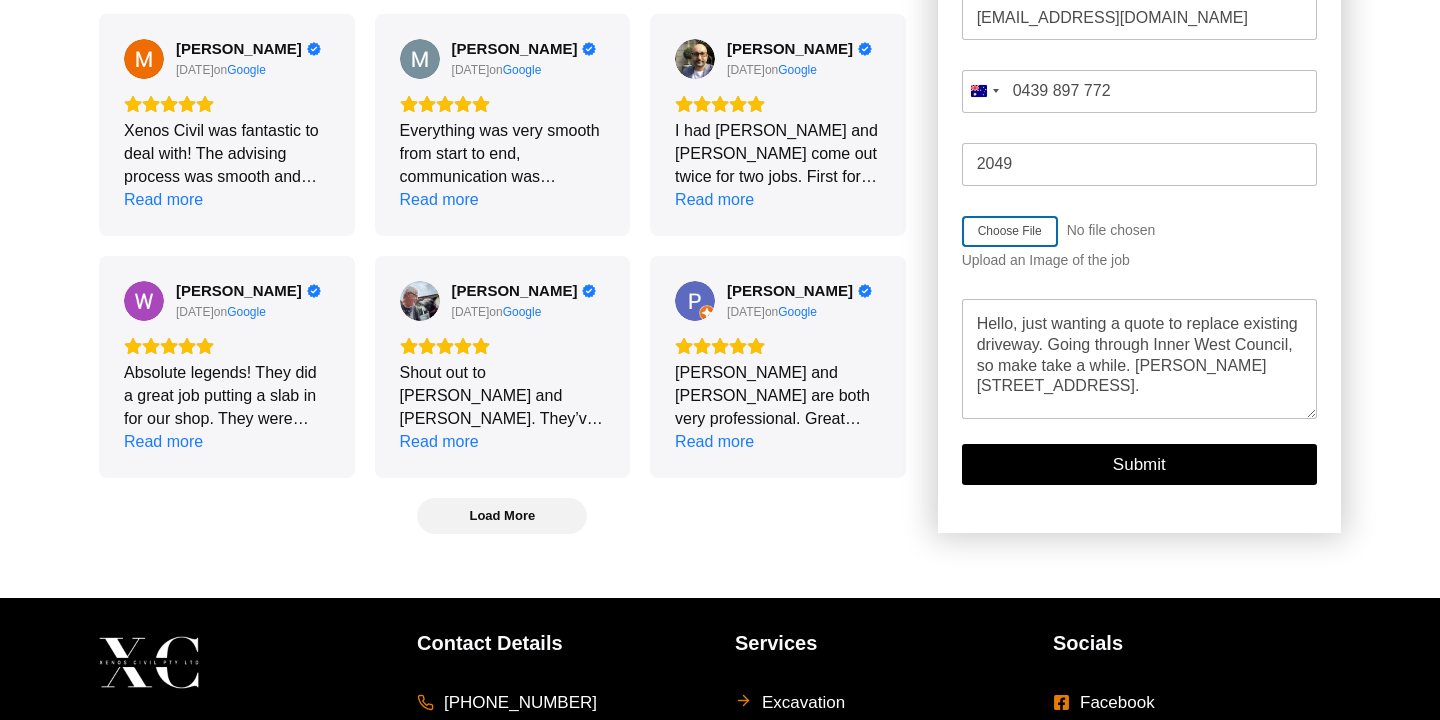 scroll, scrollTop: 2774, scrollLeft: 0, axis: vertical 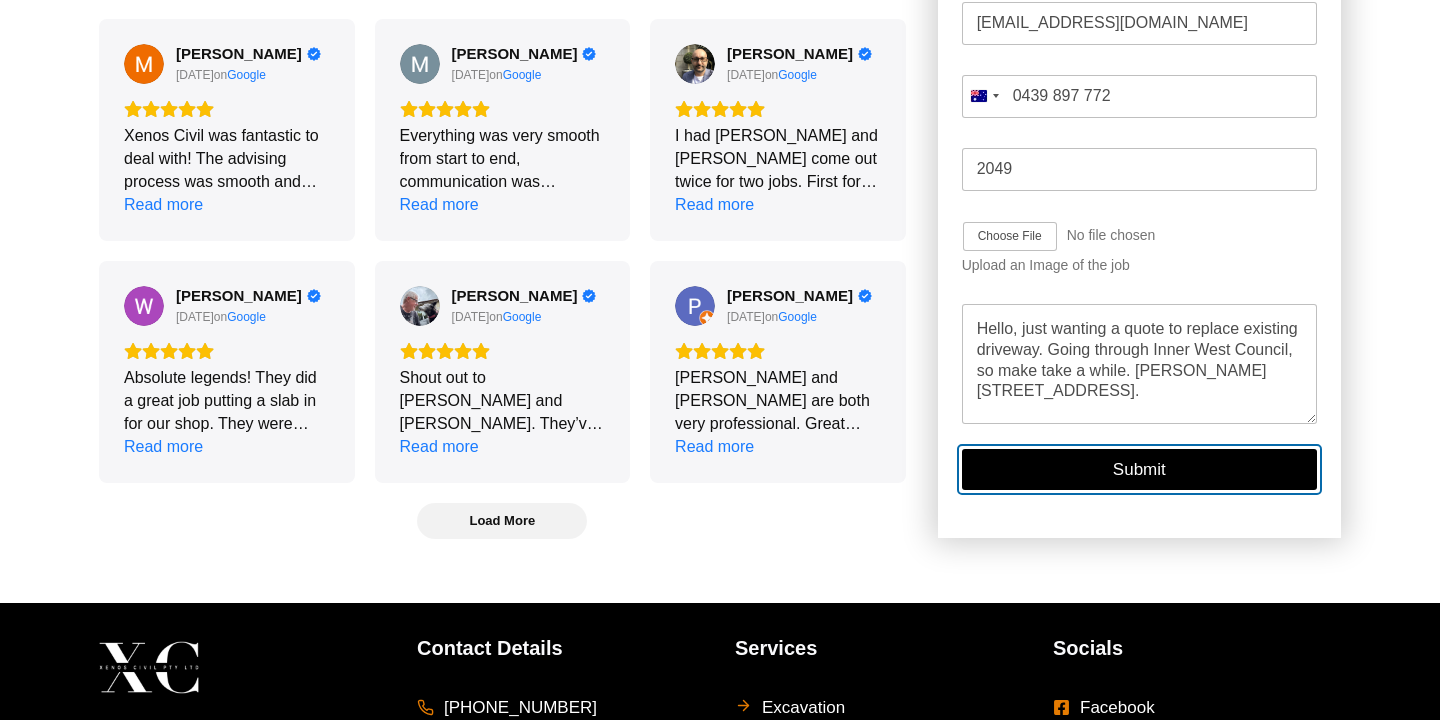 click on "Submit" at bounding box center (1139, 470) 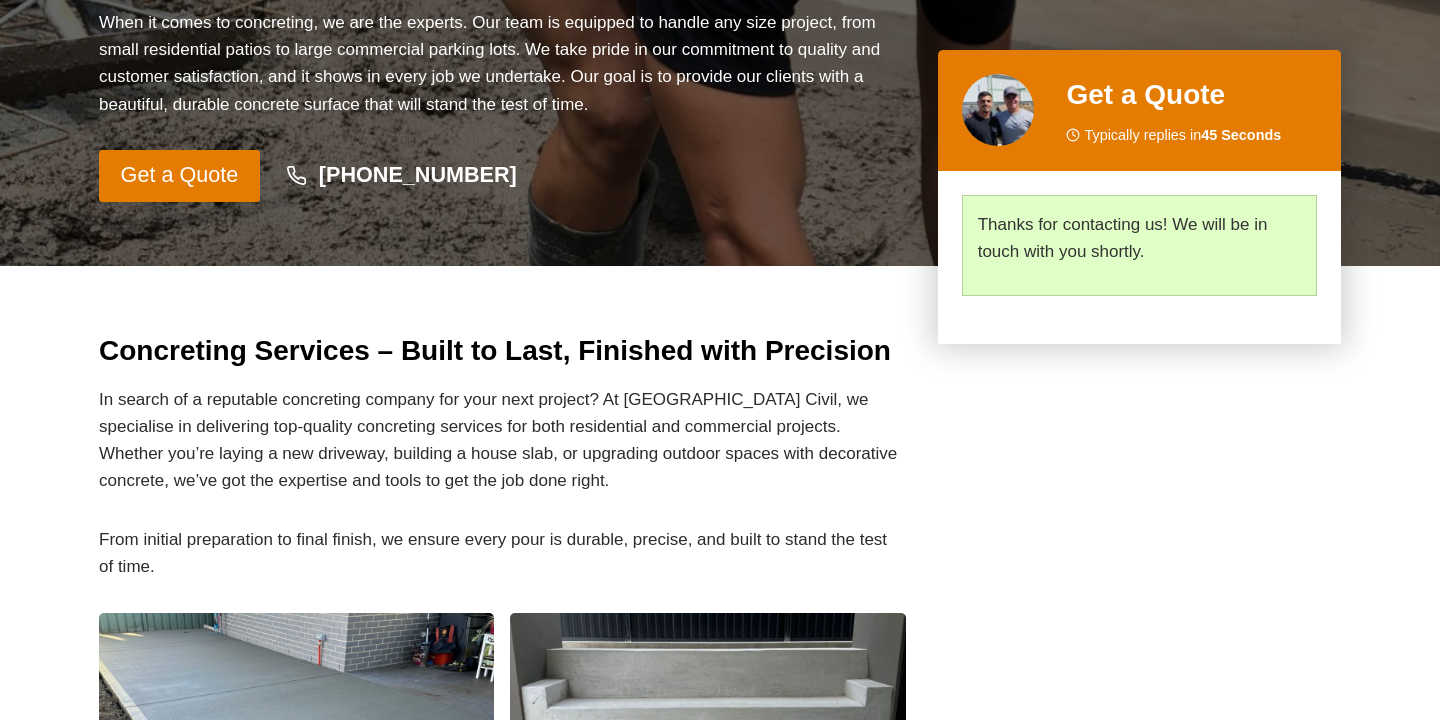 scroll, scrollTop: 448, scrollLeft: 0, axis: vertical 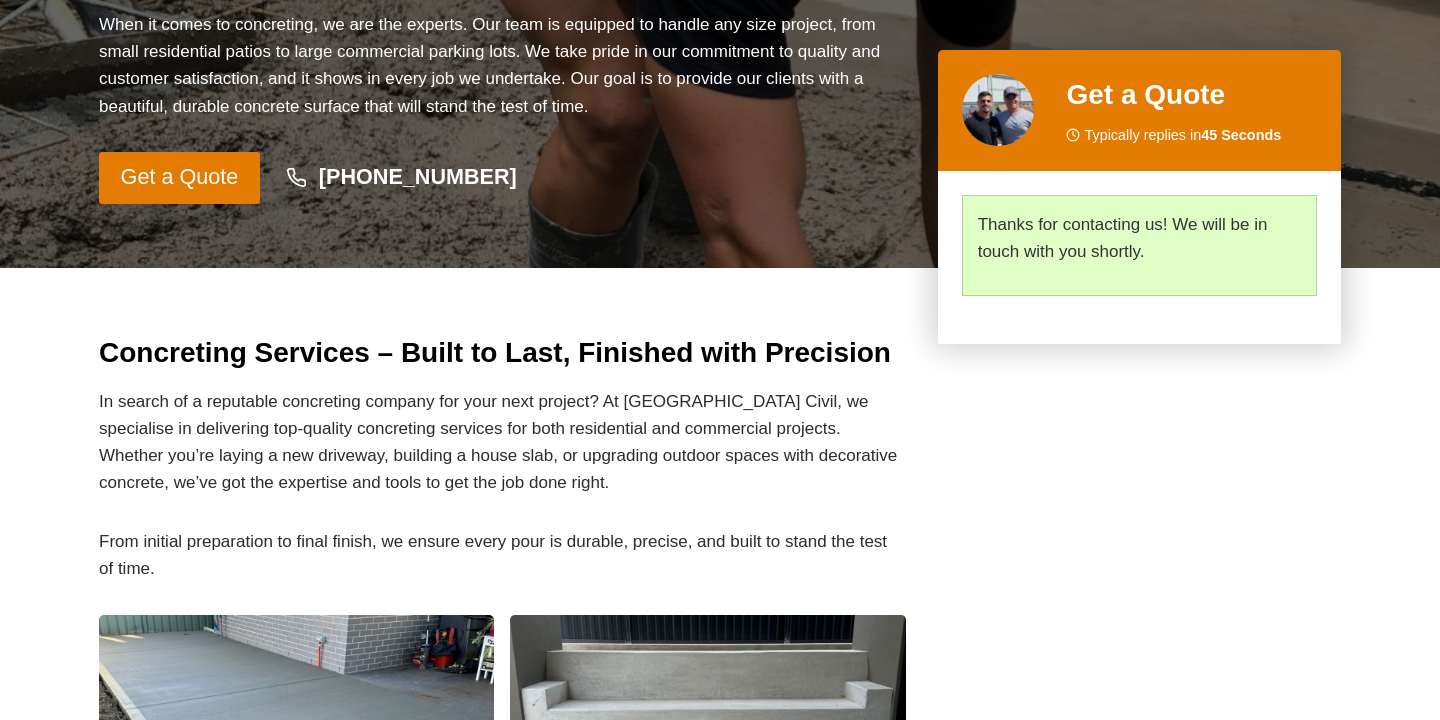 click on "Get a Quote
Typically replies in  45 Seconds
Thanks for contacting us! We will be in touch with you shortly." at bounding box center [1139, 1398] 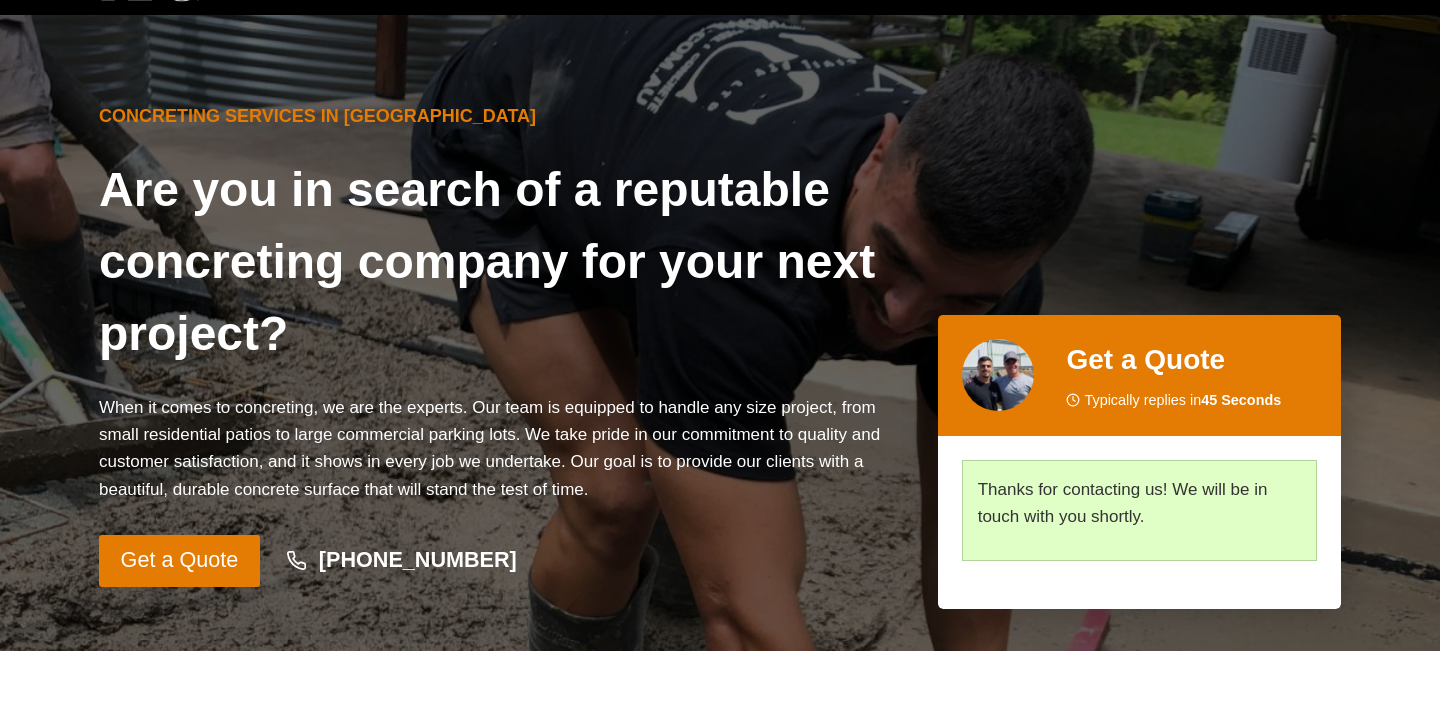 scroll, scrollTop: 0, scrollLeft: 0, axis: both 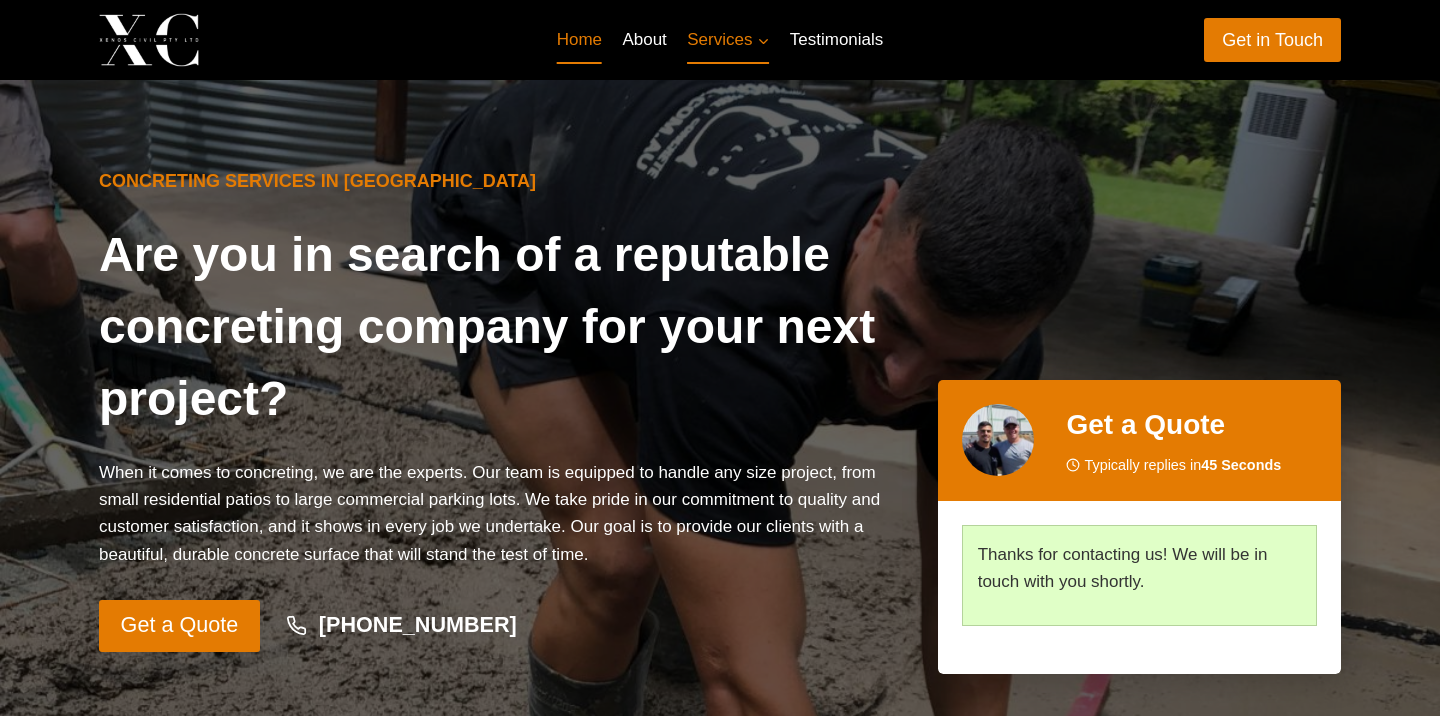 click on "Home" at bounding box center (579, 40) 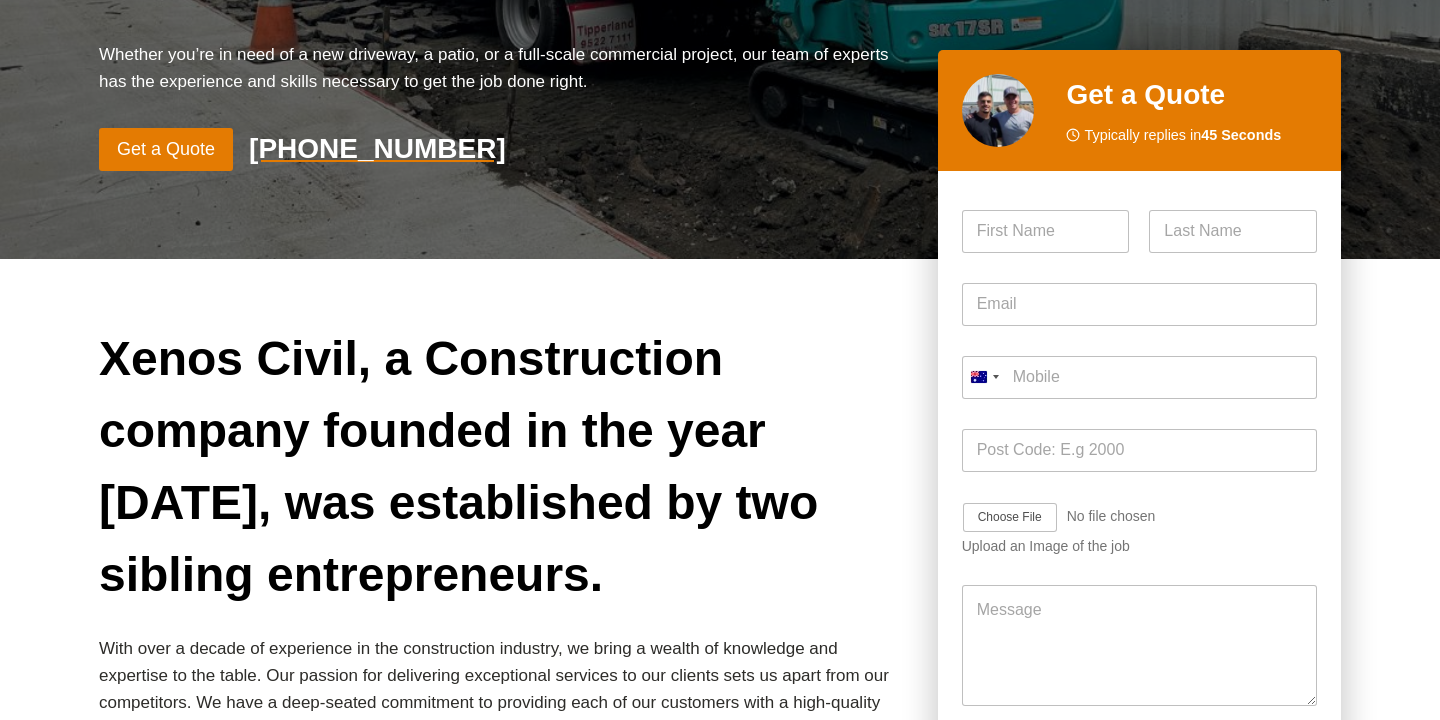 scroll, scrollTop: 568, scrollLeft: 0, axis: vertical 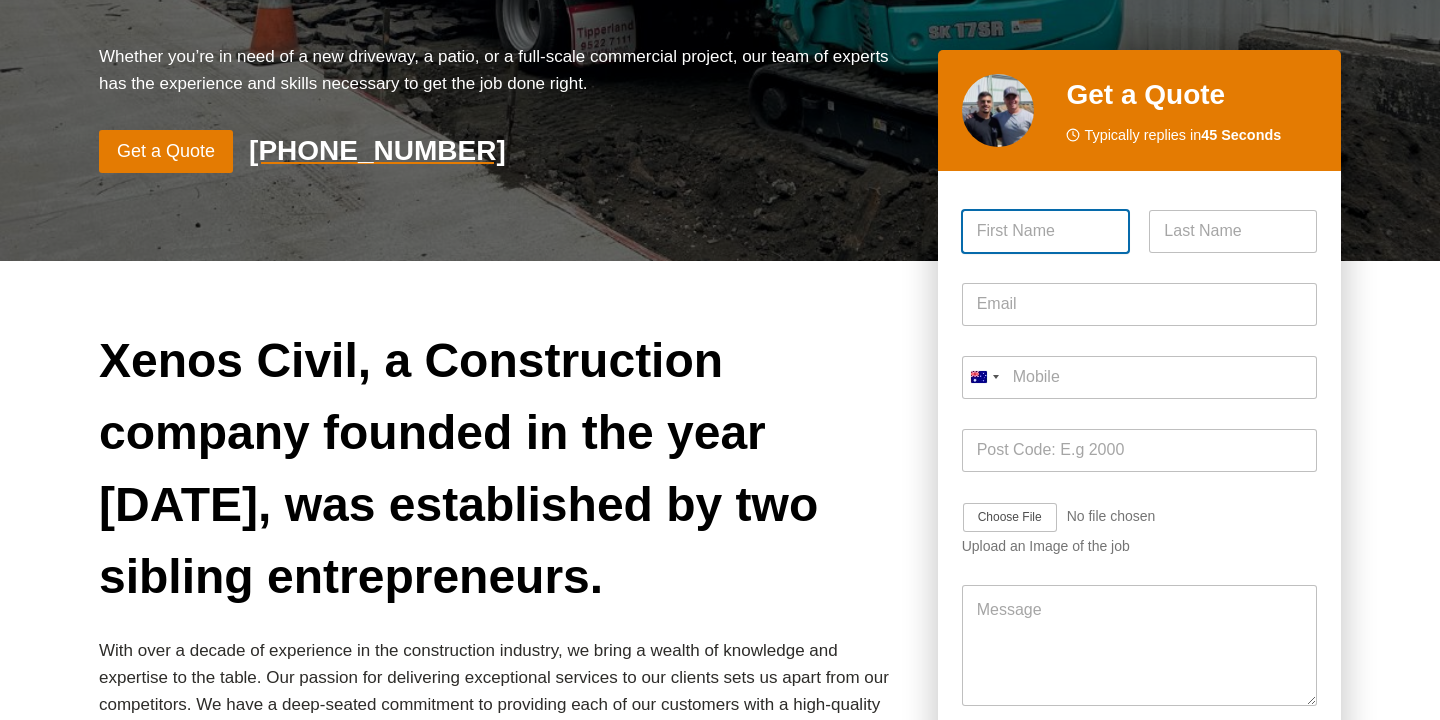 click on "First" at bounding box center [1046, 231] 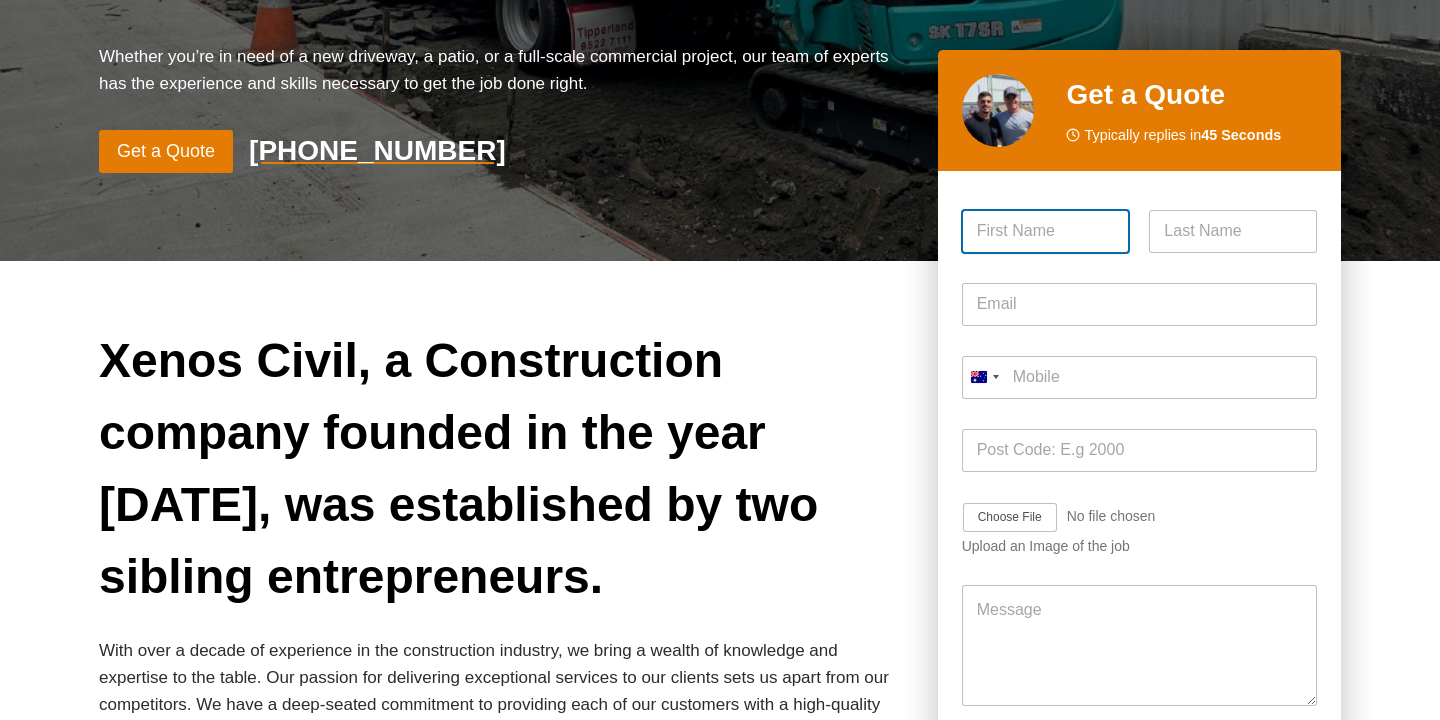 type on "[PERSON_NAME]" 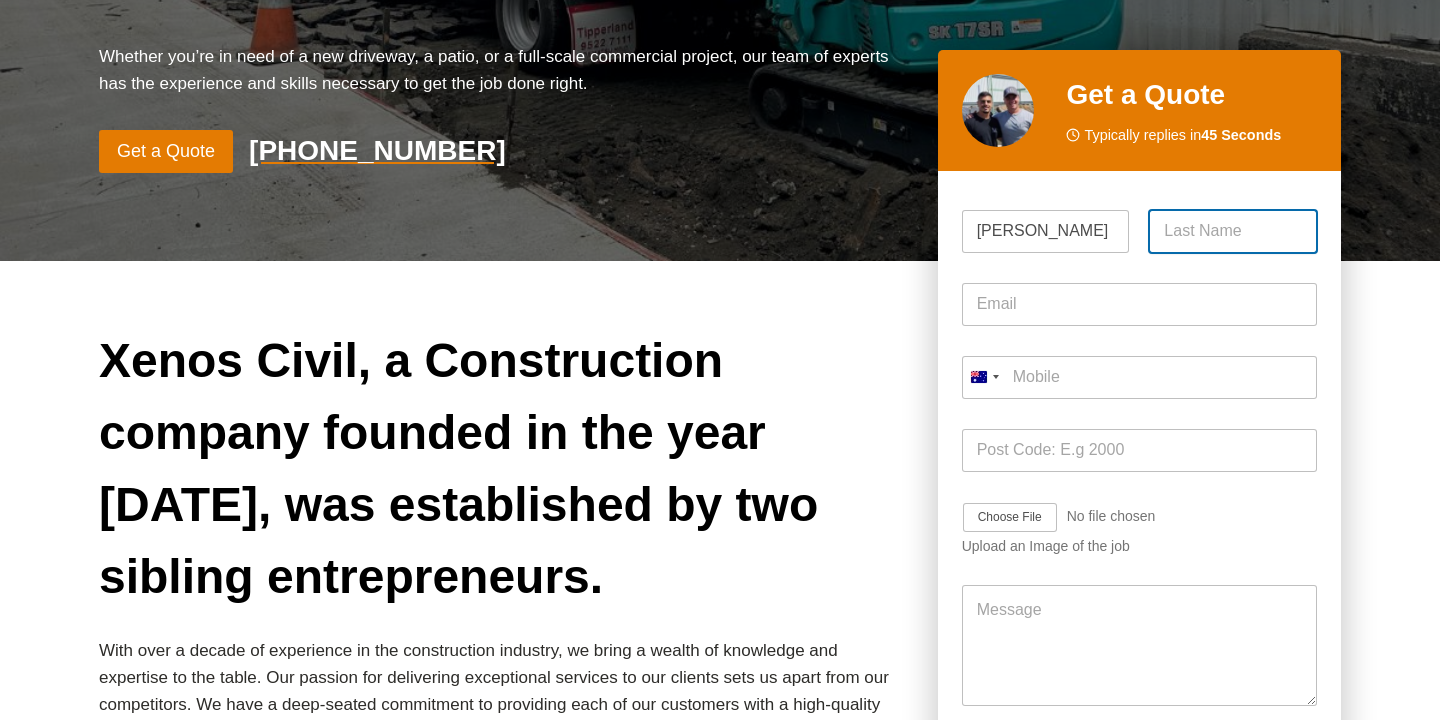 type on "Revell" 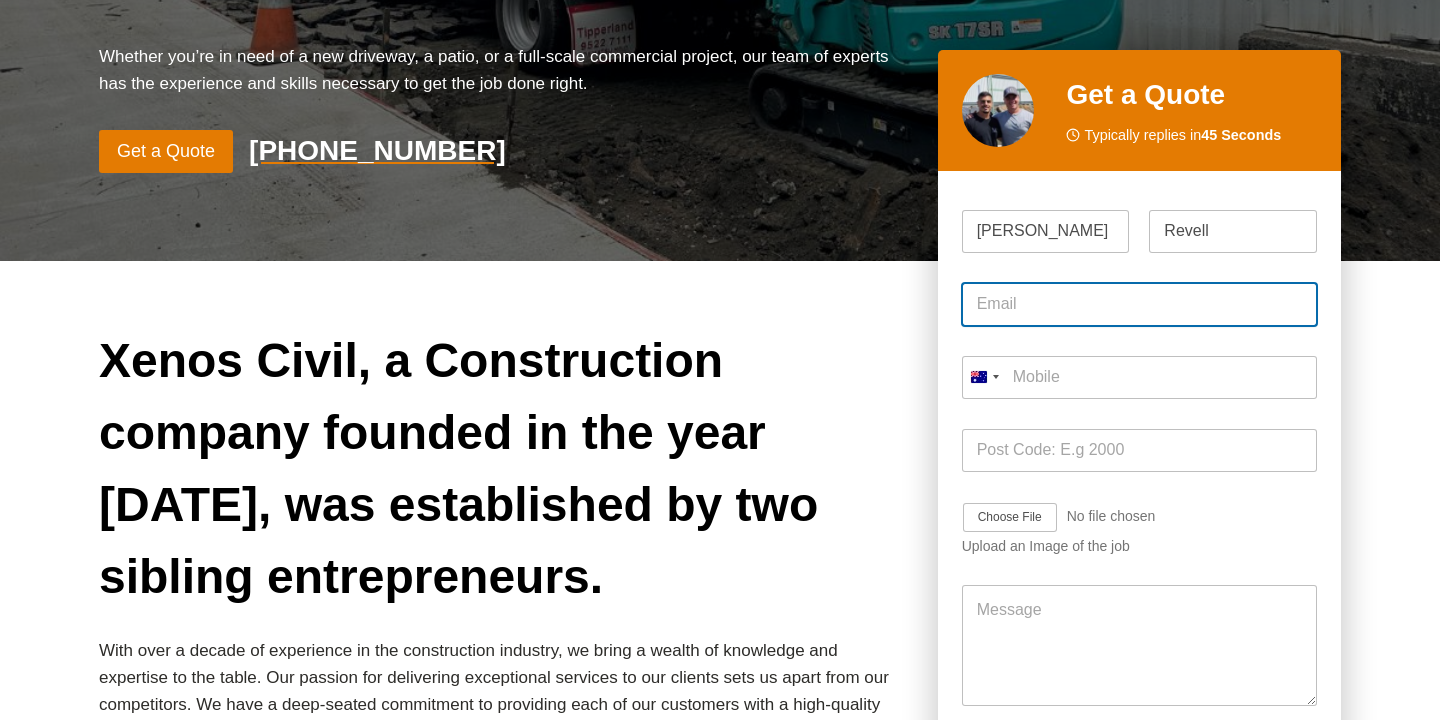 type on "[EMAIL_ADDRESS][DOMAIN_NAME]" 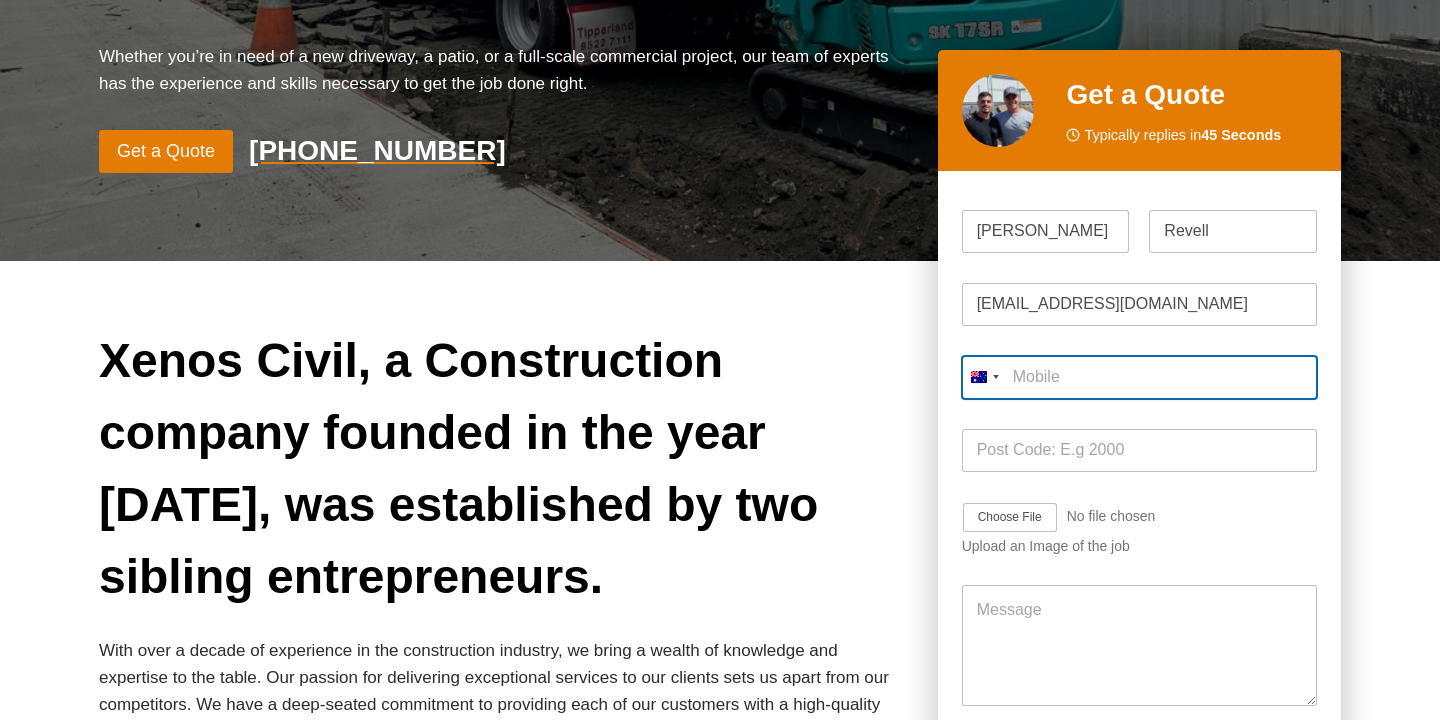 type on "[PHONE_NUMBER]" 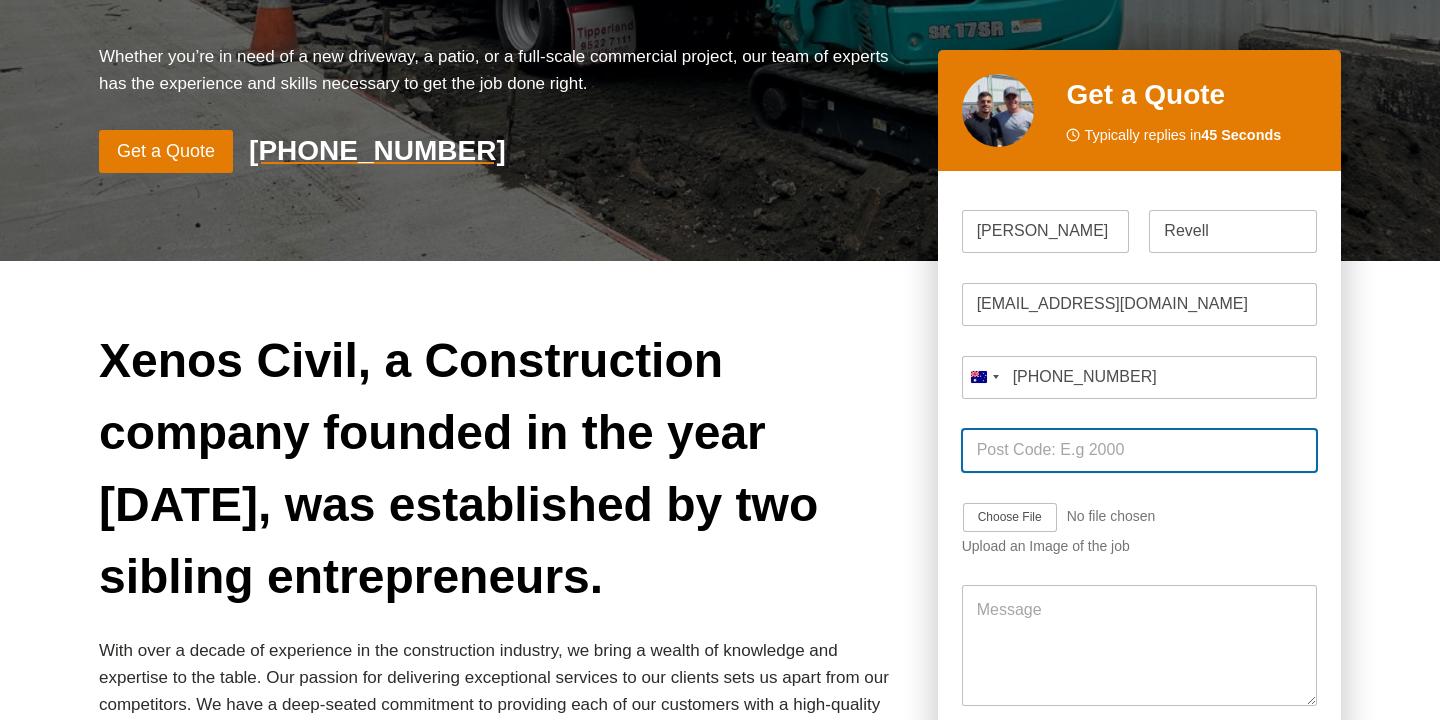 type on "2049" 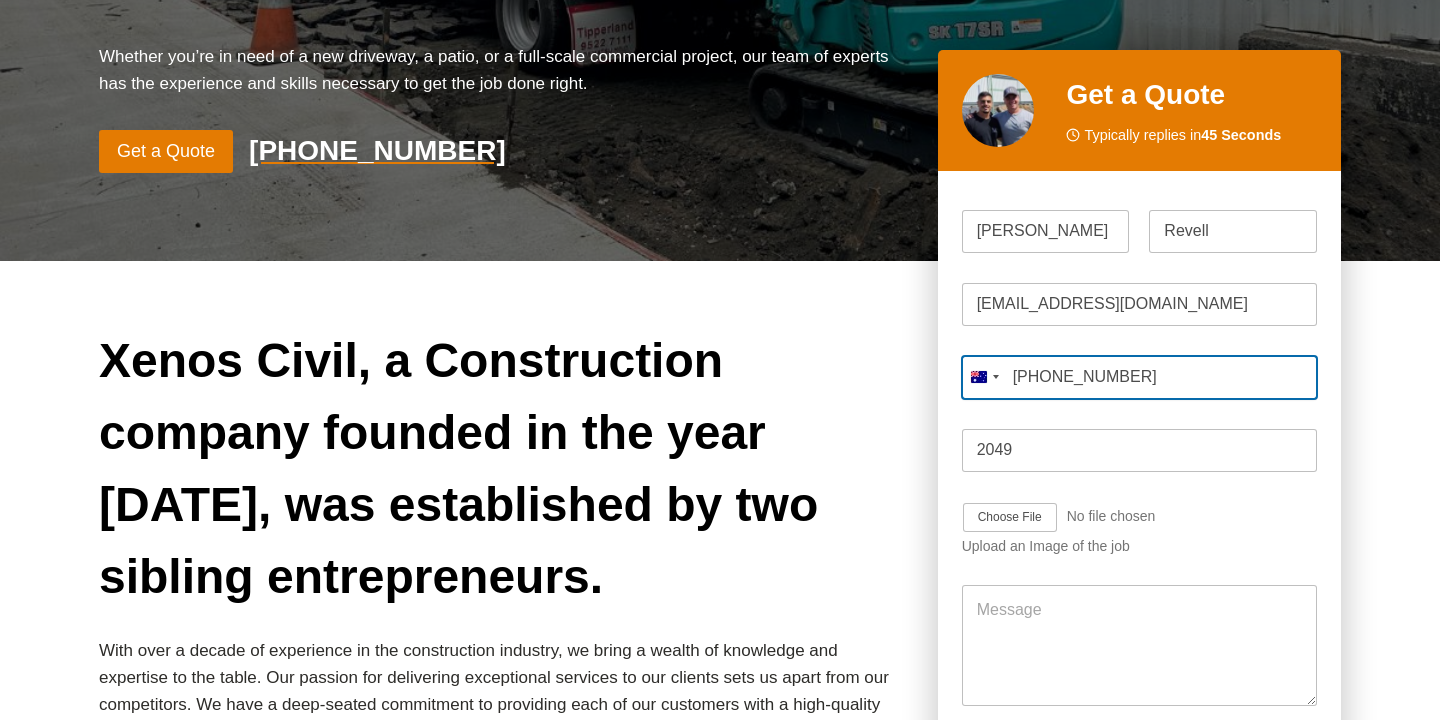 click on "[PHONE_NUMBER]" at bounding box center (1139, 377) 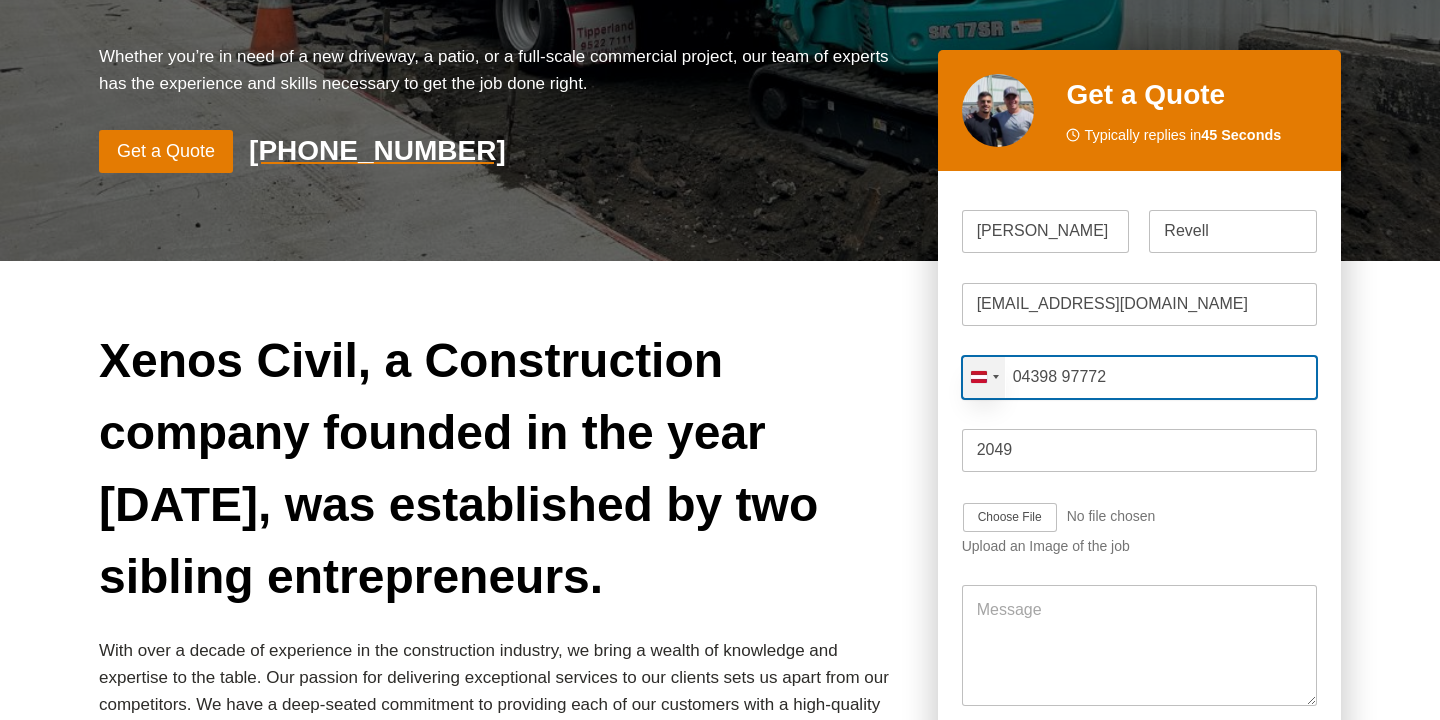 type on "04398 97772" 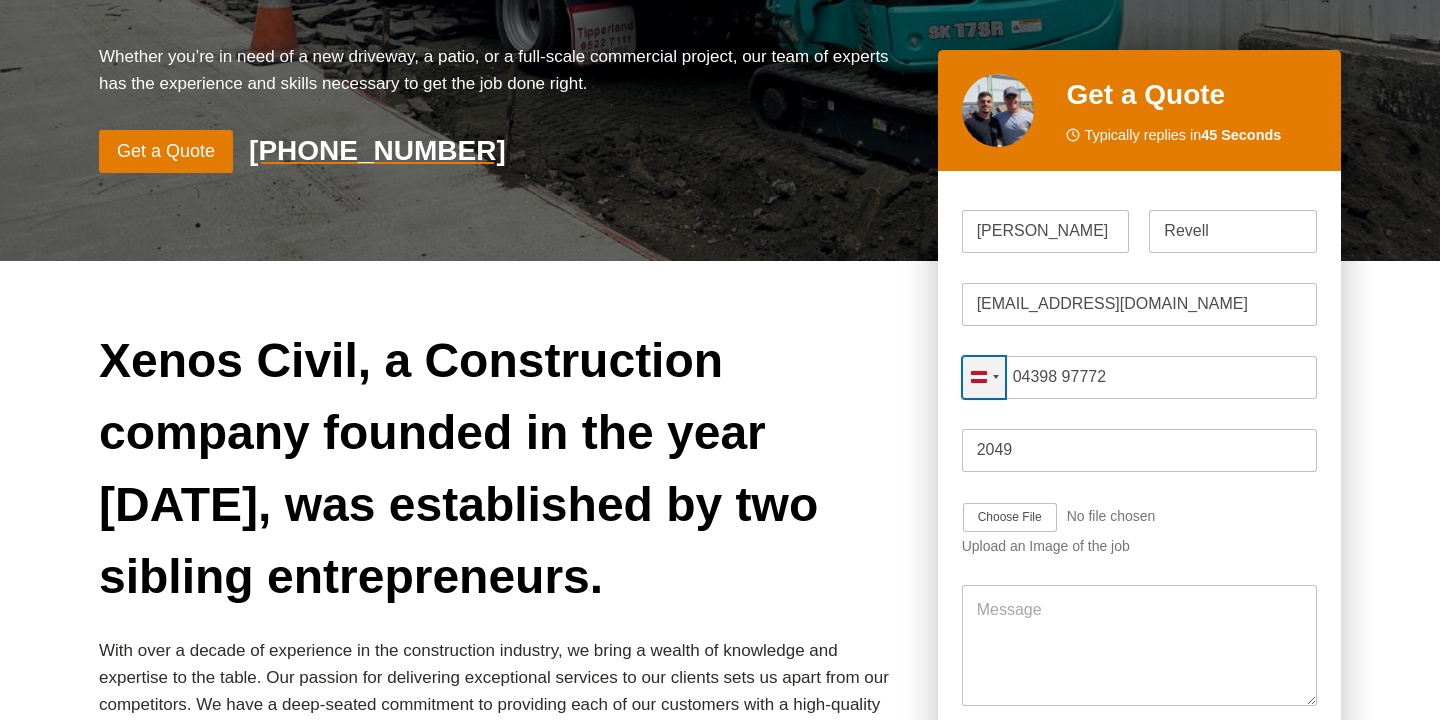 click on "[GEOGRAPHIC_DATA] +43" at bounding box center [984, 377] 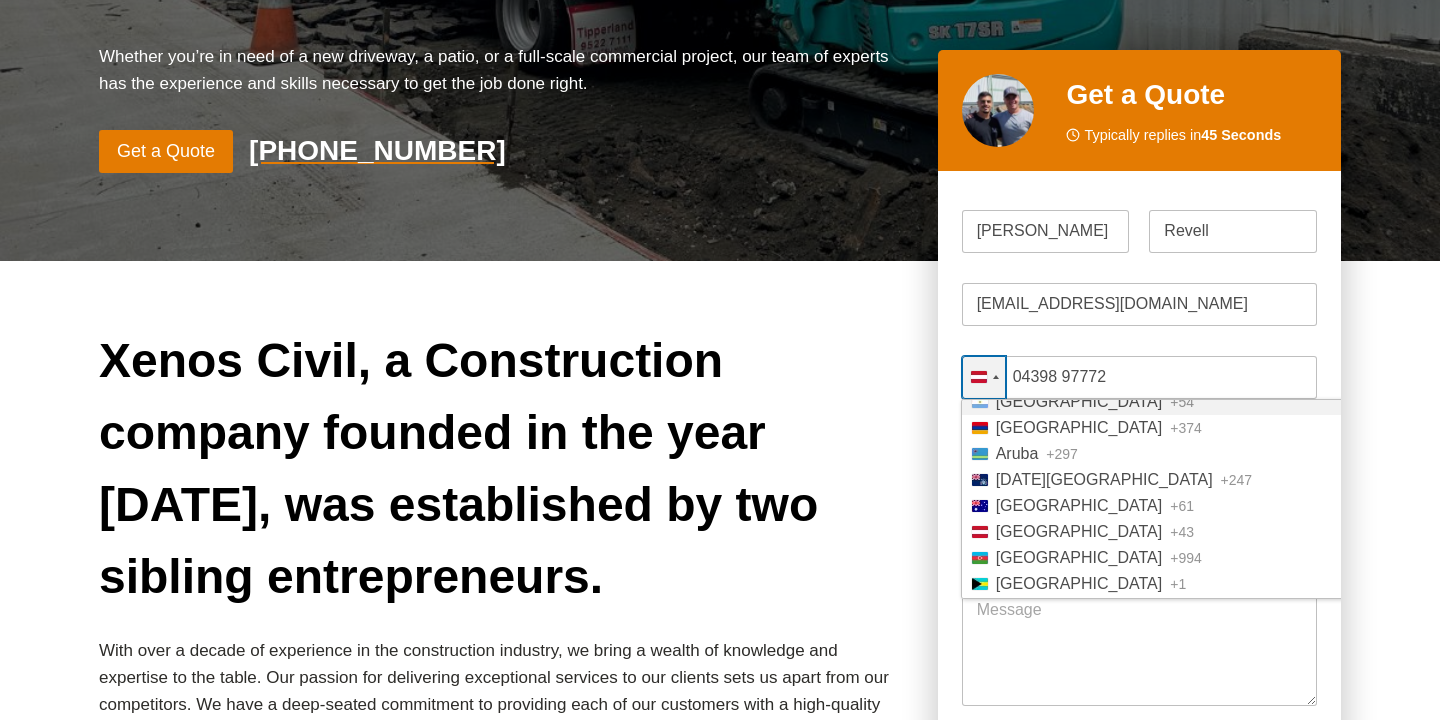 scroll, scrollTop: 300, scrollLeft: 0, axis: vertical 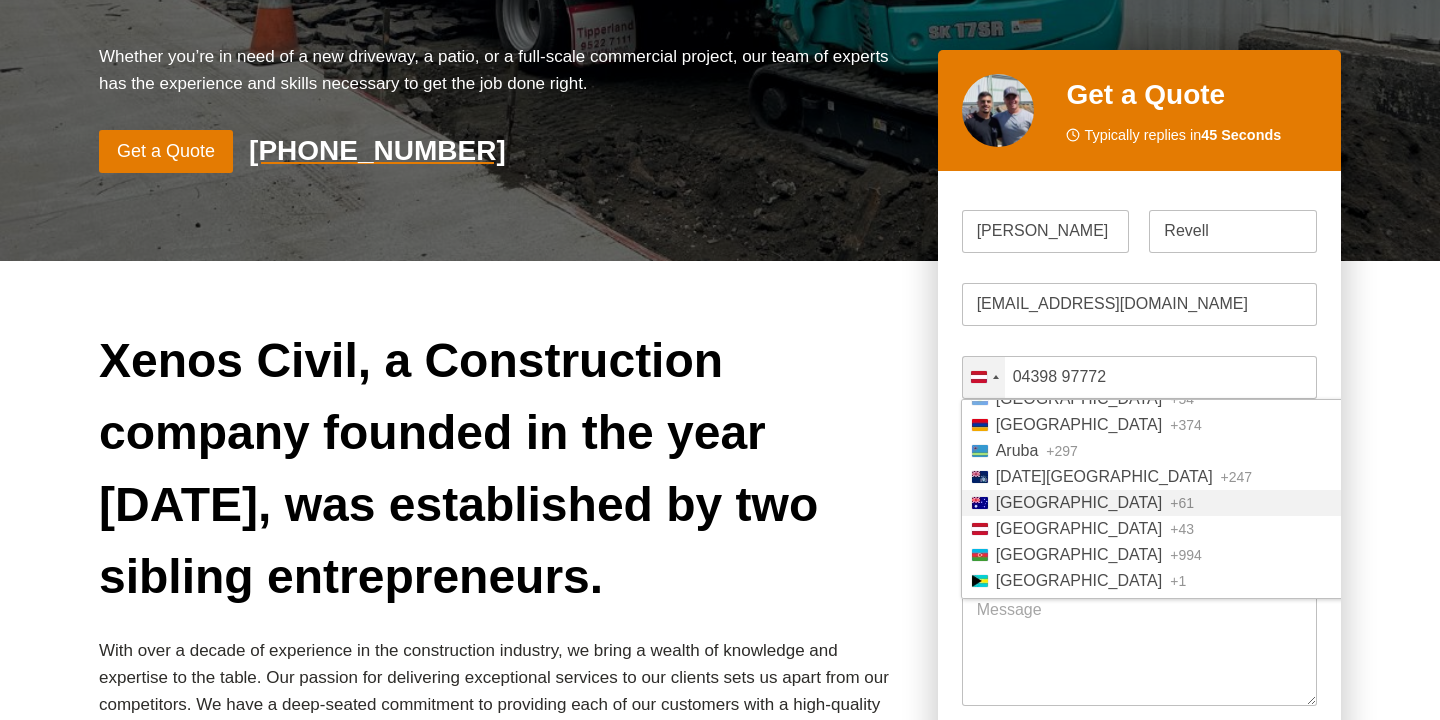 click on "[GEOGRAPHIC_DATA]" at bounding box center (1079, 503) 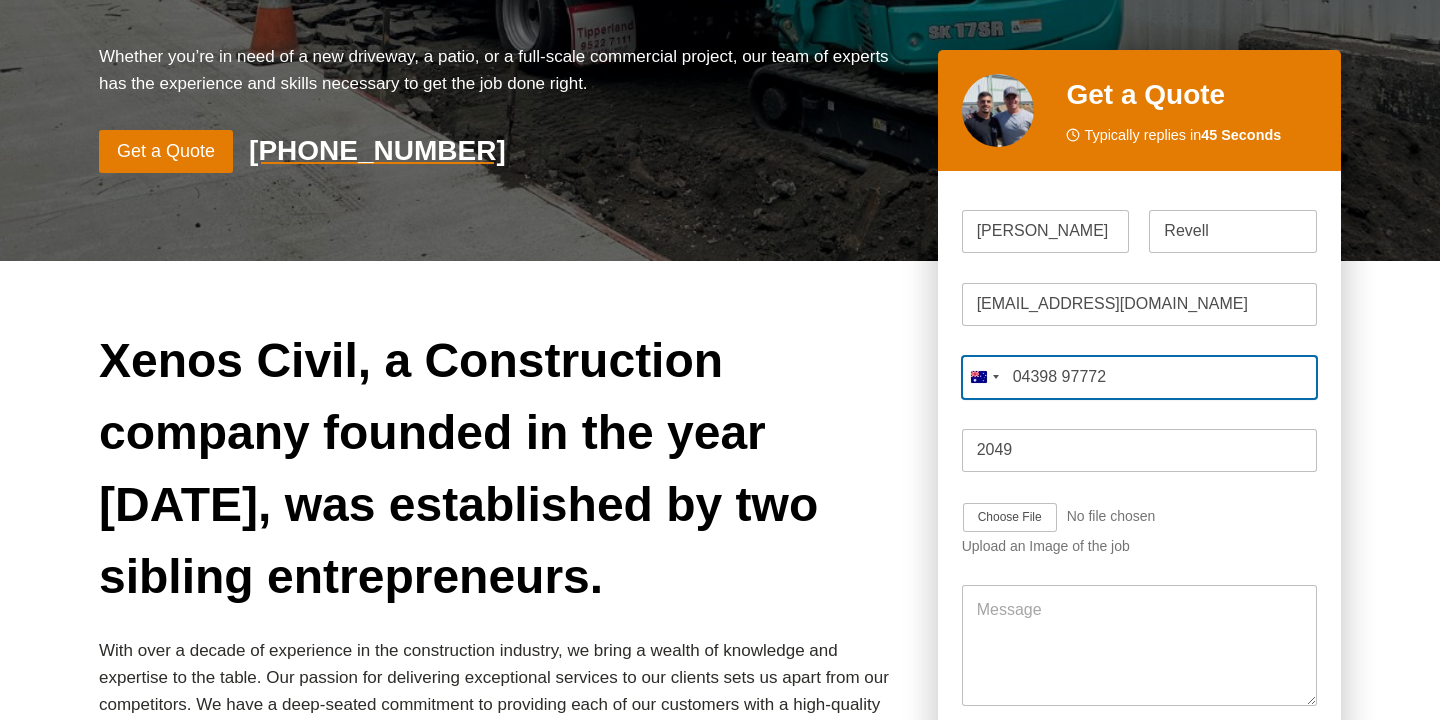 click on "04398 97772" at bounding box center (1139, 377) 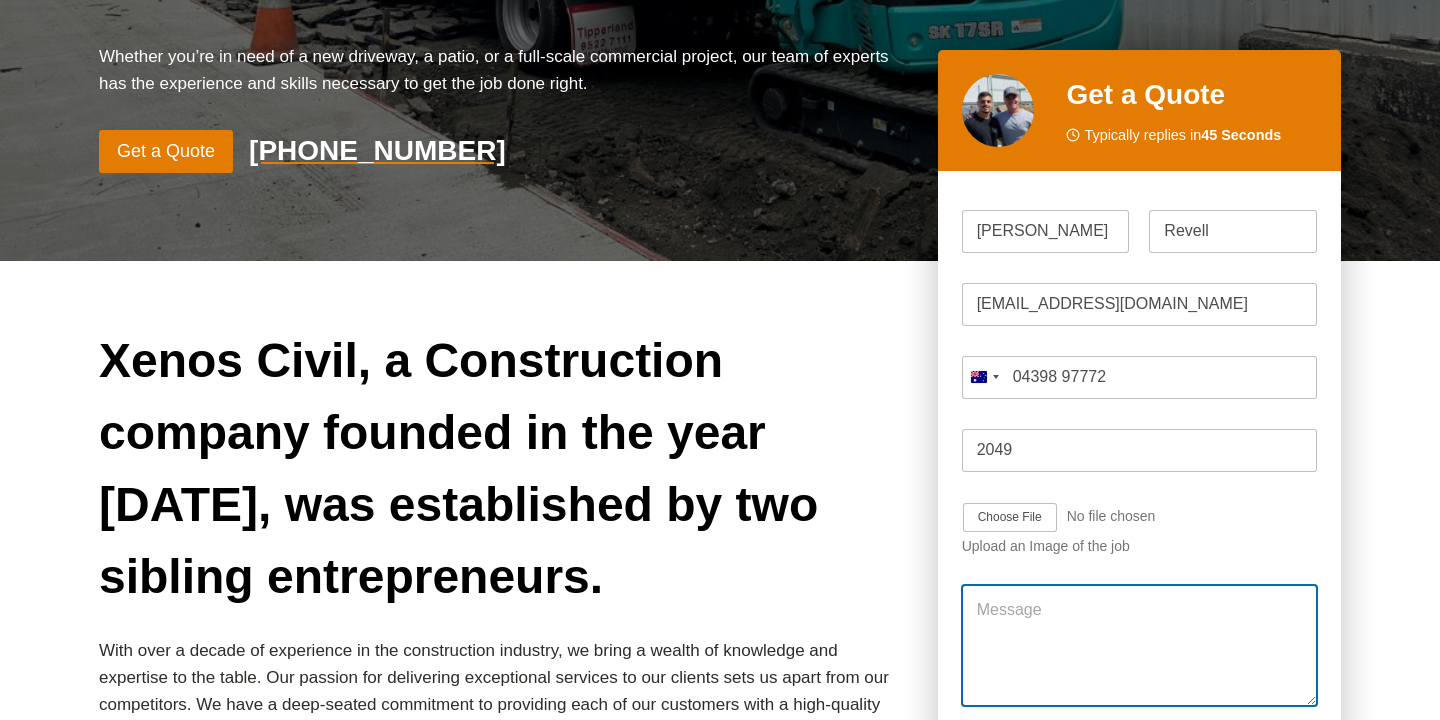 click on "Message" at bounding box center (1139, 646) 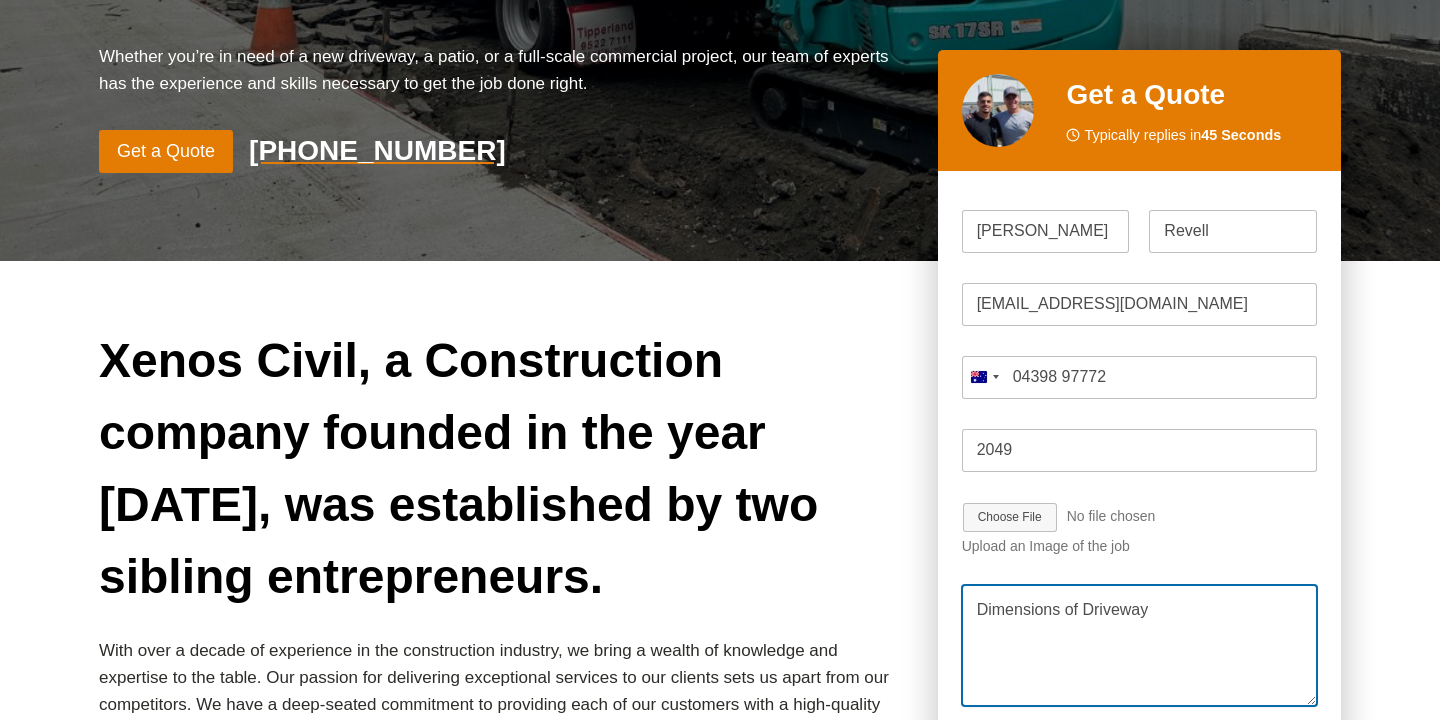 type on "Dimensions of Driveway" 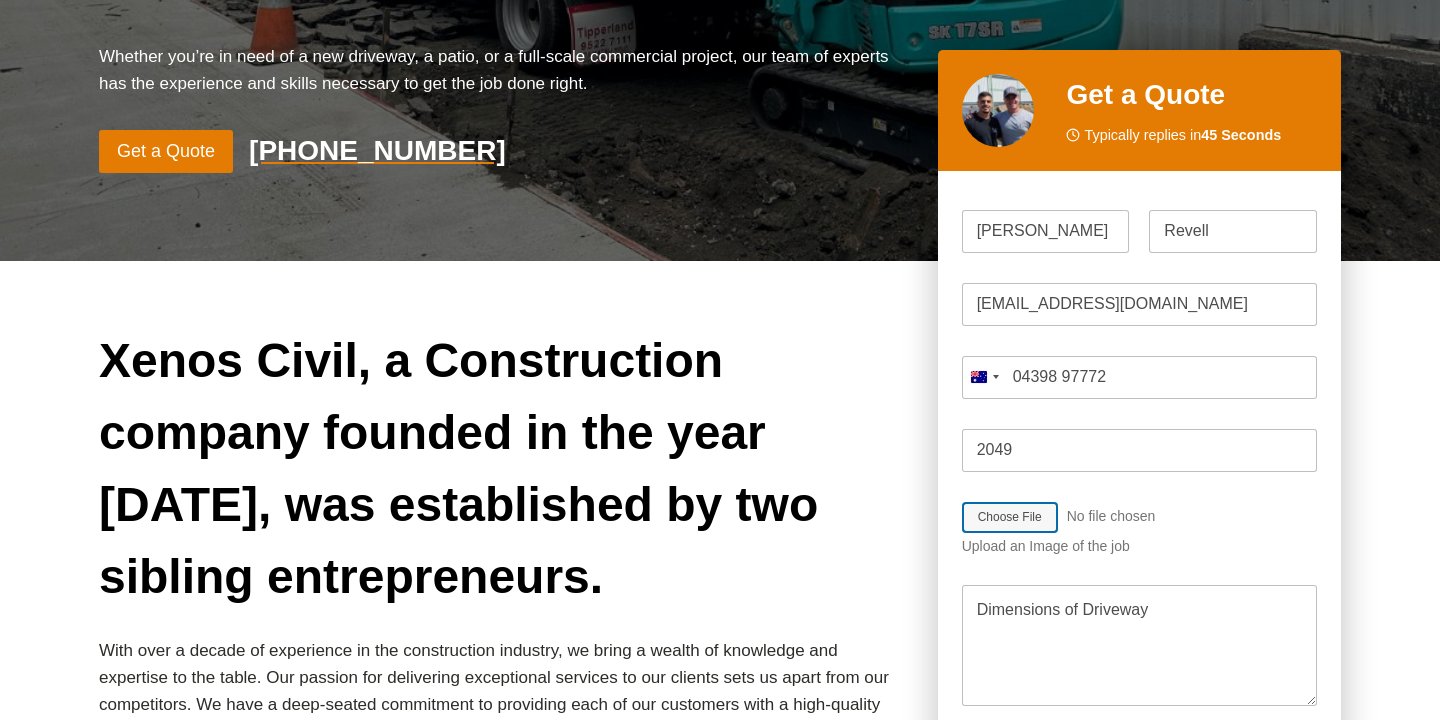 click on "Job Image Upload" at bounding box center [1068, 518] 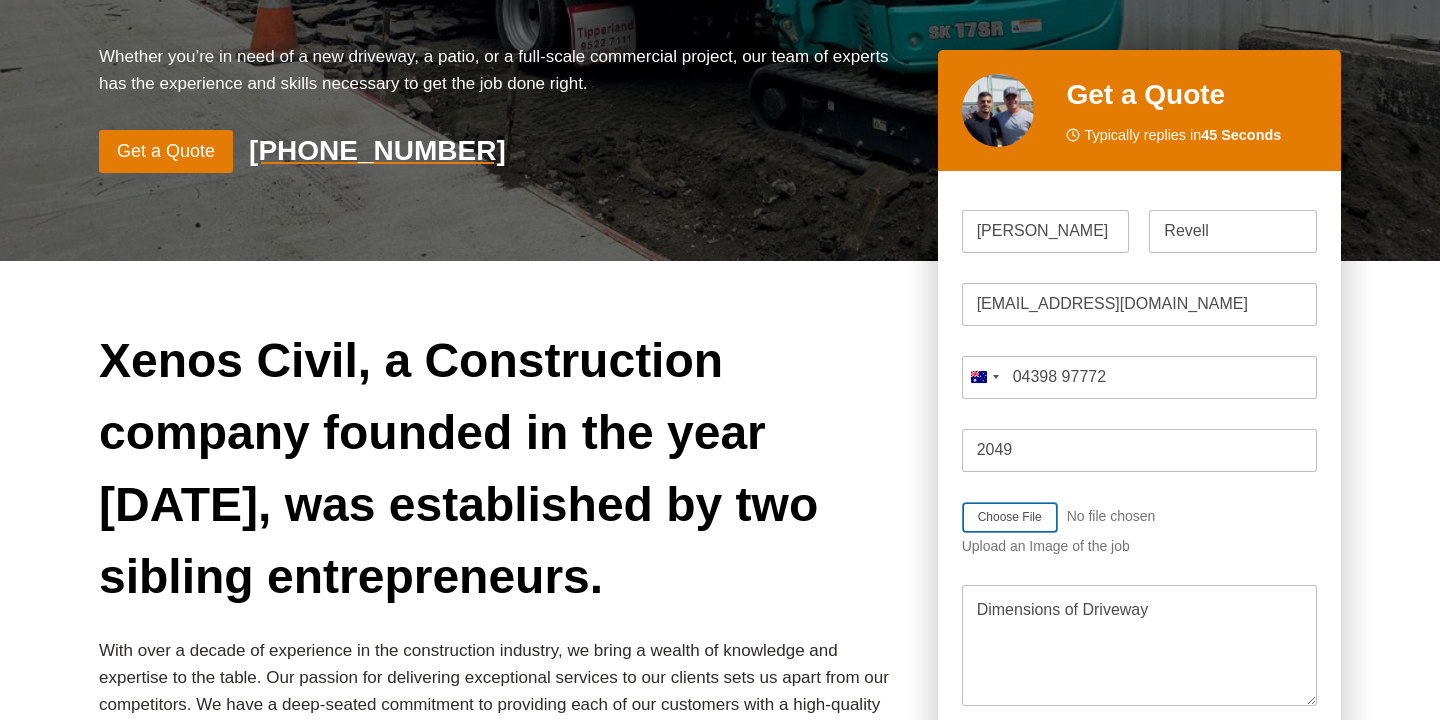type on "C:\fakepath\Driveway Drawing - [GEOGRAPHIC_DATA]pdf" 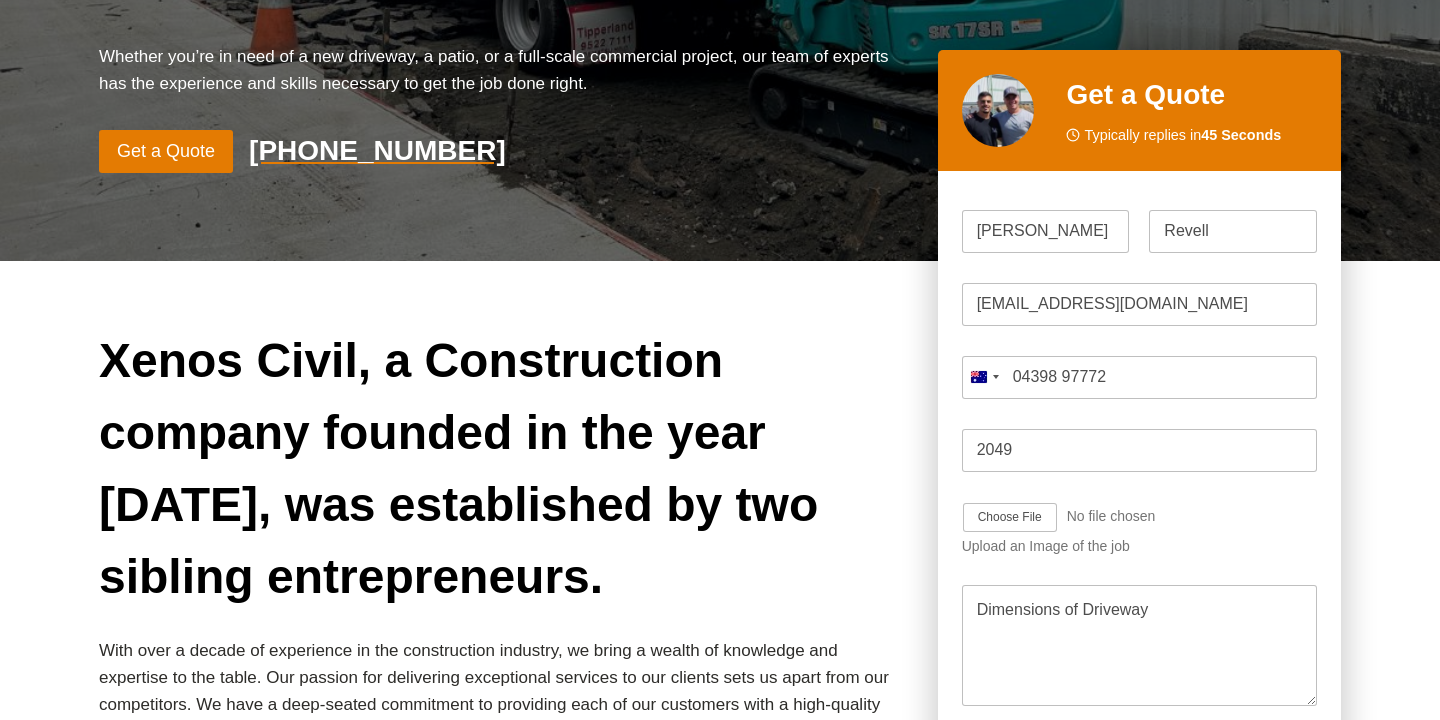 click on "Submit" at bounding box center [1139, 751] 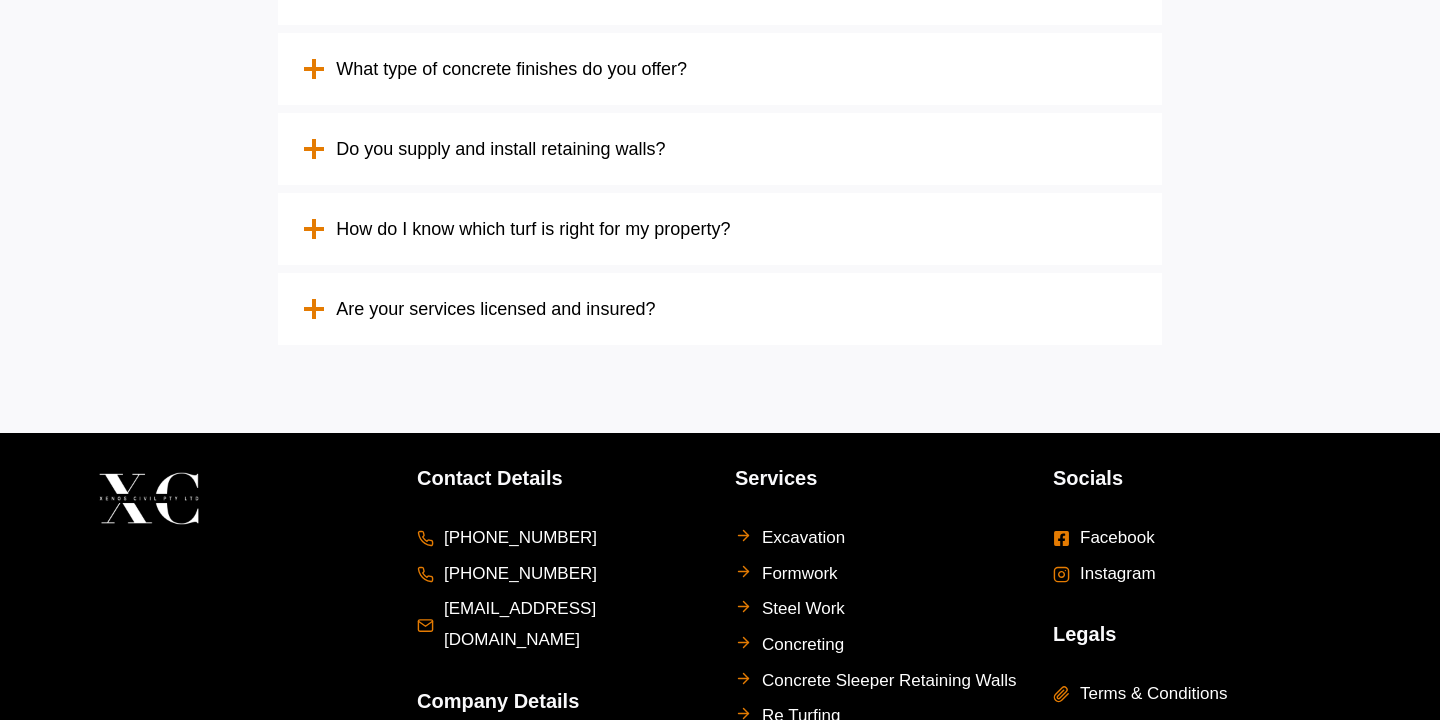 scroll, scrollTop: 5161, scrollLeft: 0, axis: vertical 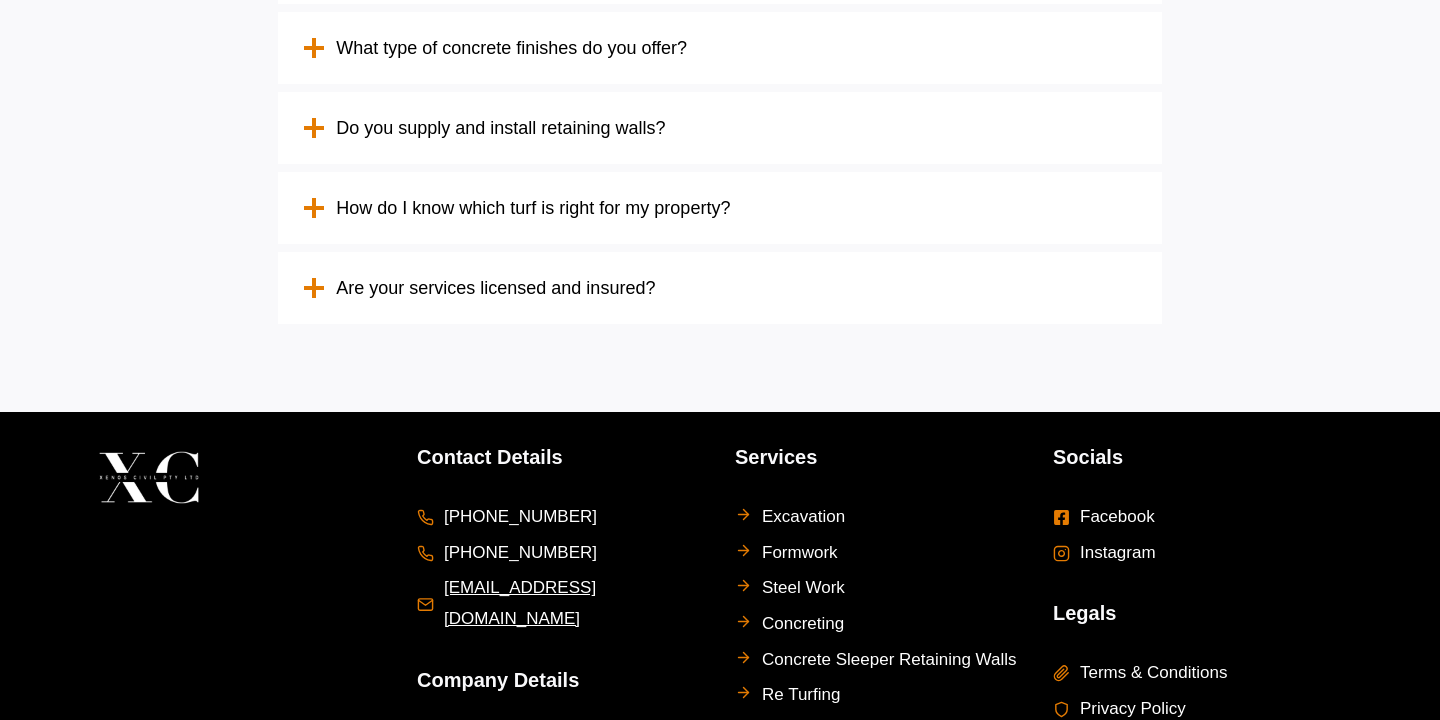 click on "[EMAIL_ADDRESS][DOMAIN_NAME]" at bounding box center [574, 603] 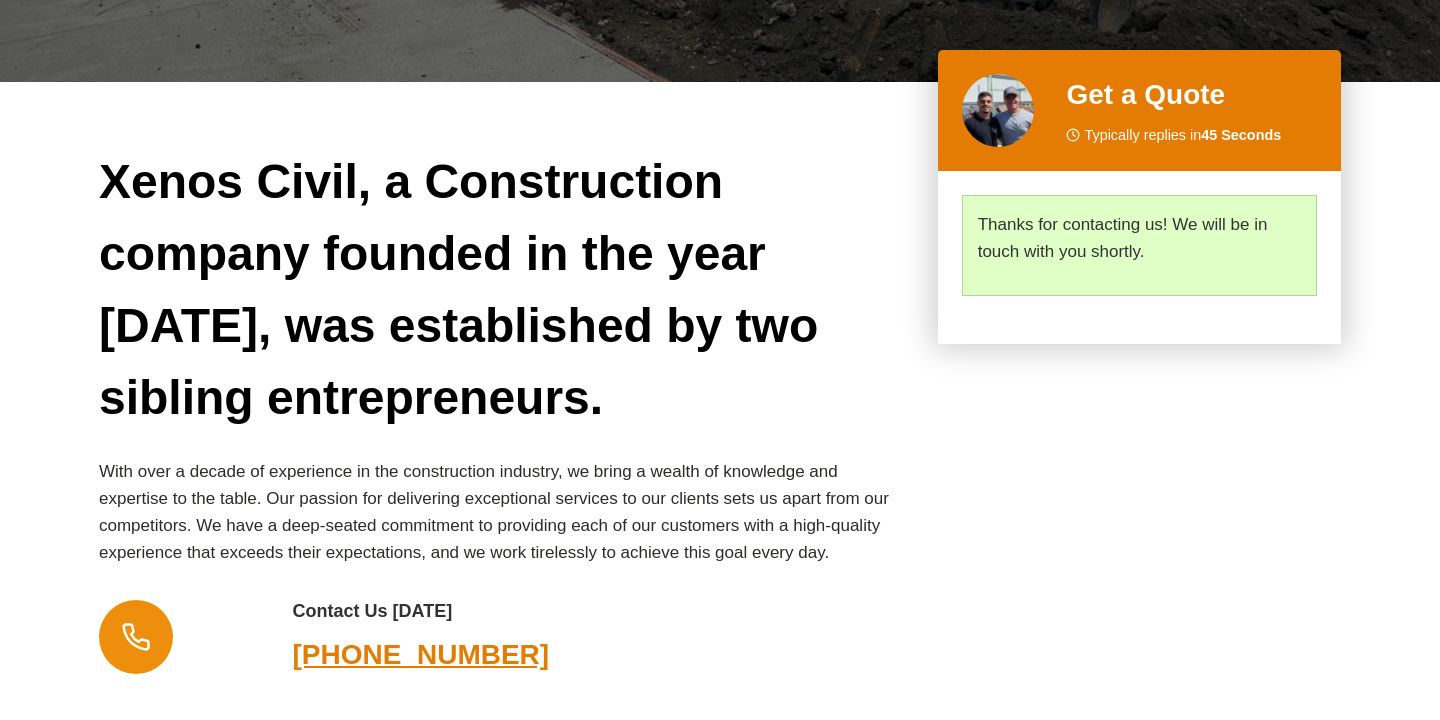 scroll, scrollTop: 741, scrollLeft: 0, axis: vertical 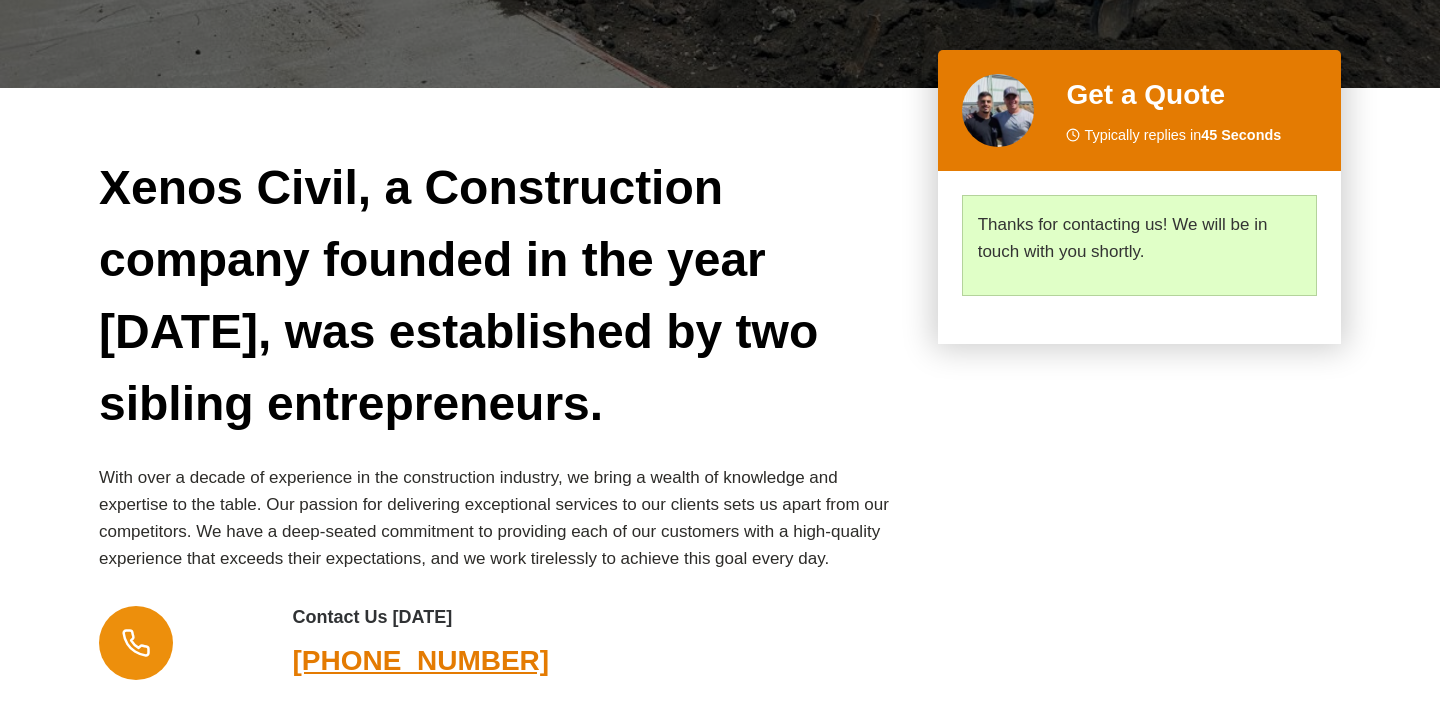 click on "Xenos Civil, a Construction company founded in the year [DATE], was established by two sibling entrepreneurs.
With over a decade of experience in the construction industry, we bring a wealth of knowledge and expertise to the table. Our passion for delivering exceptional services to our clients sets us apart from our competitors. We have a deep-seated commitment to providing each of our customers with a high-quality experience that exceeds their expectations, and we work tirelessly to achieve this goal every day.
Contact Us [DATE]
[PHONE_NUMBER]
Get a Quote
Typically replies in  45 Seconds
Thanks for contacting us! We will be in touch with you shortly." at bounding box center [720, 417] 